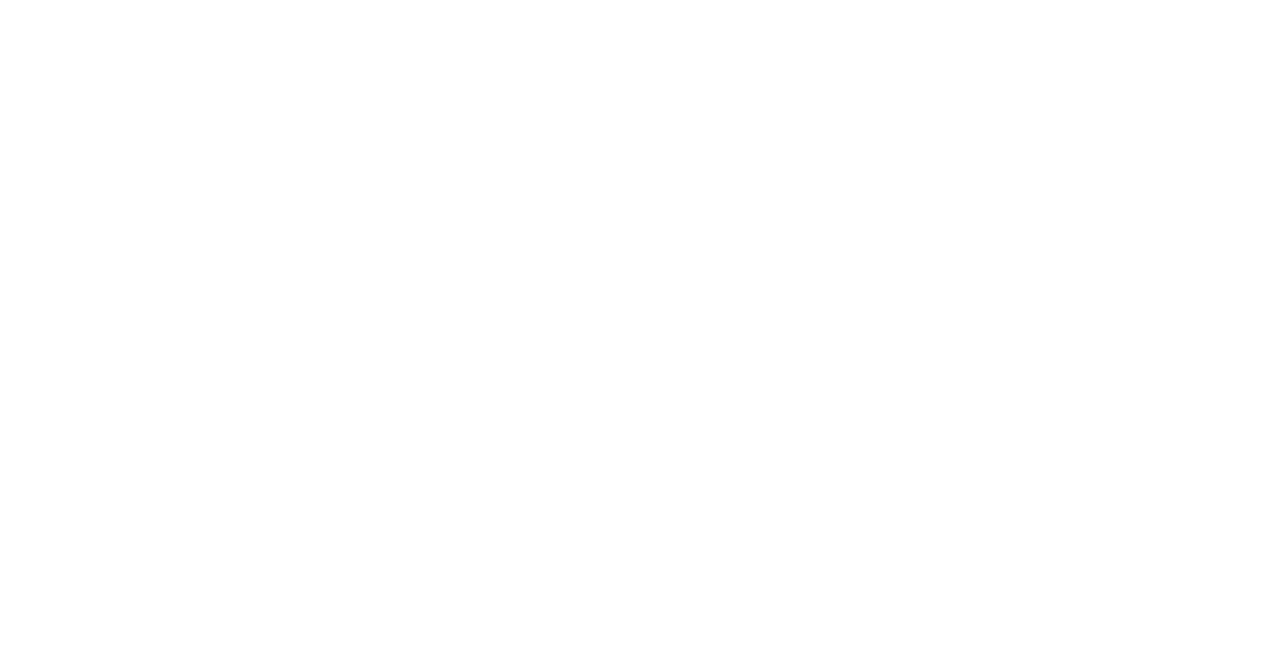 scroll, scrollTop: 0, scrollLeft: 0, axis: both 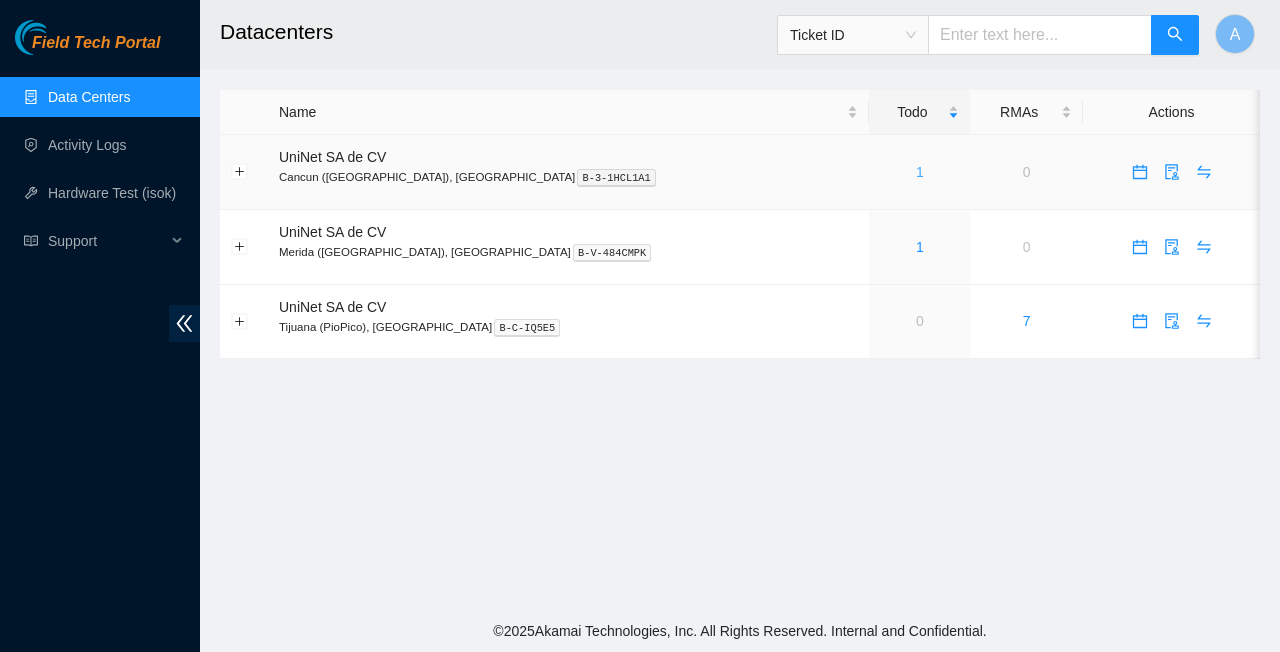 click on "1" at bounding box center (920, 172) 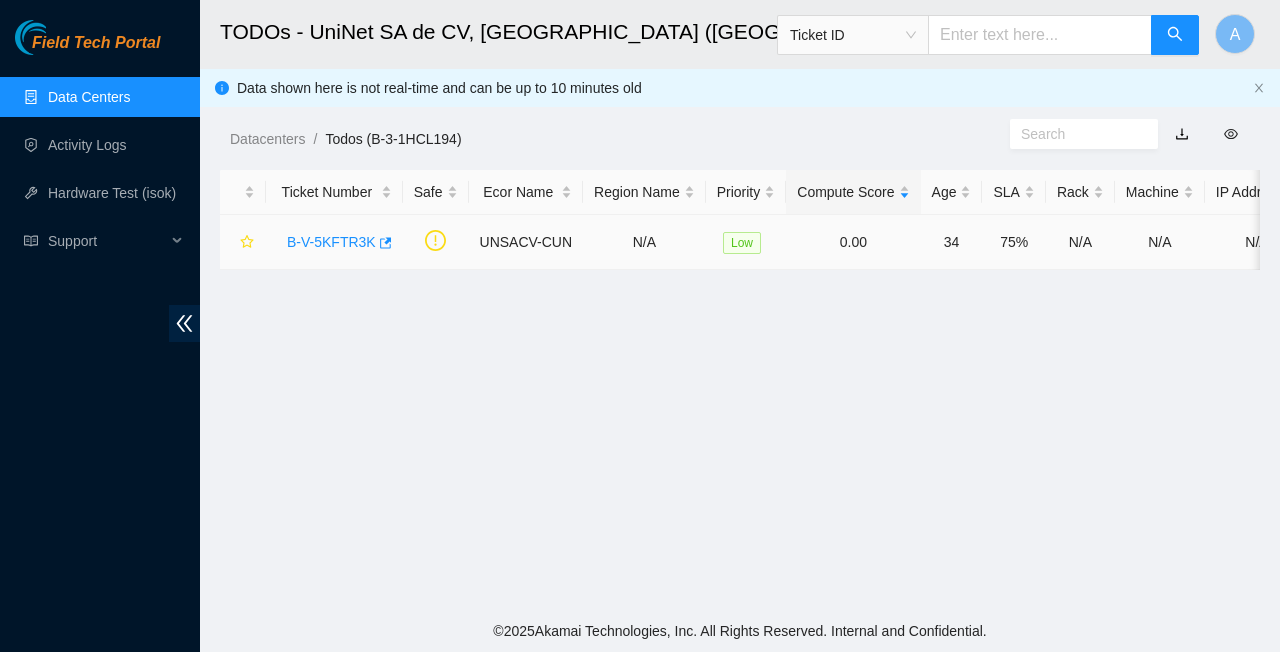 click on "B-V-5KFTR3K" at bounding box center [331, 242] 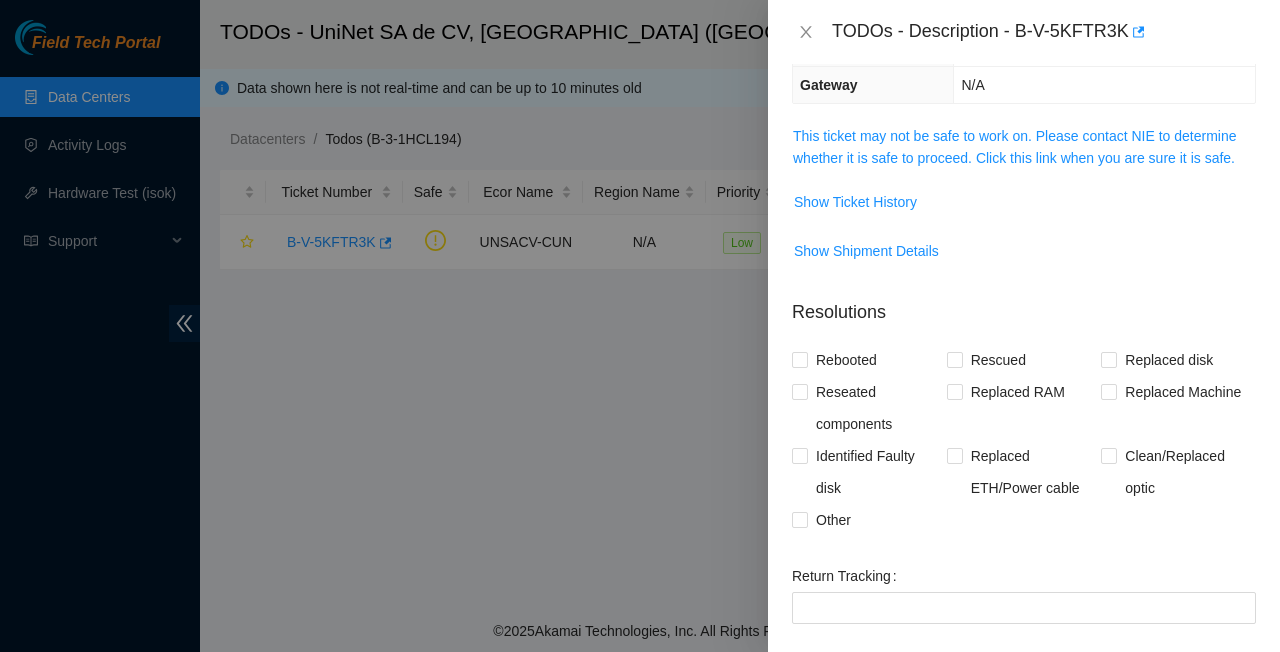 scroll, scrollTop: 249, scrollLeft: 0, axis: vertical 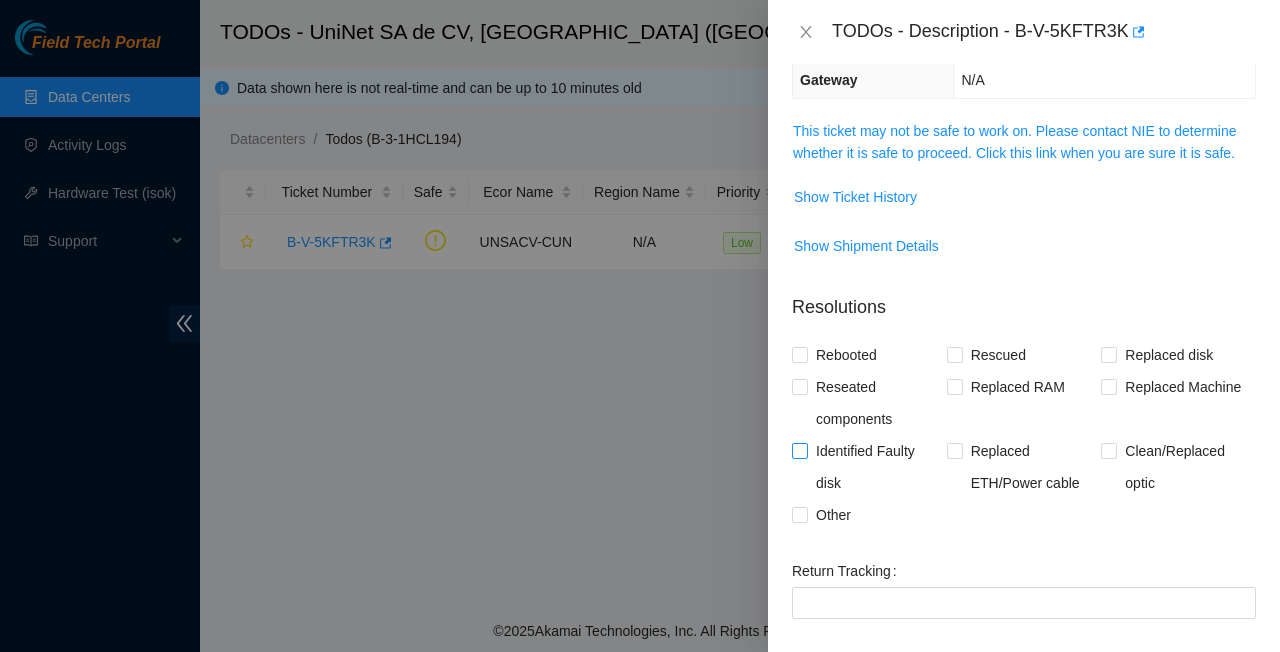 click on "Identified Faulty disk" at bounding box center [877, 467] 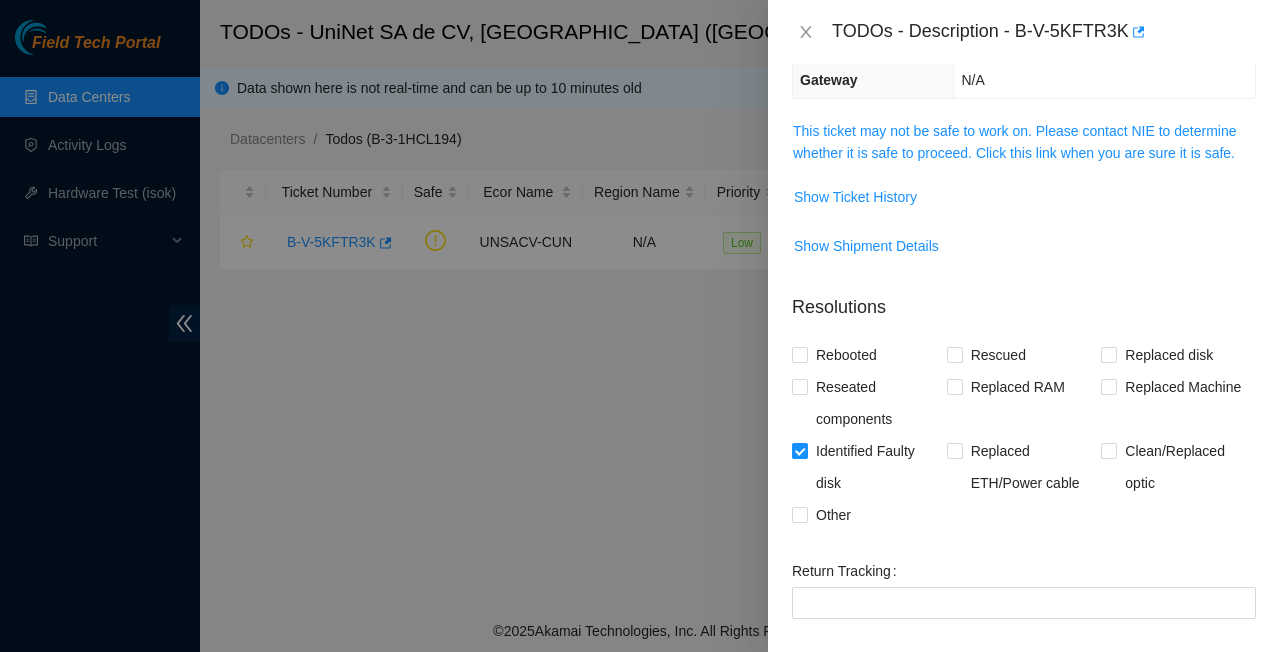 click on "Identified Faulty disk" at bounding box center [877, 467] 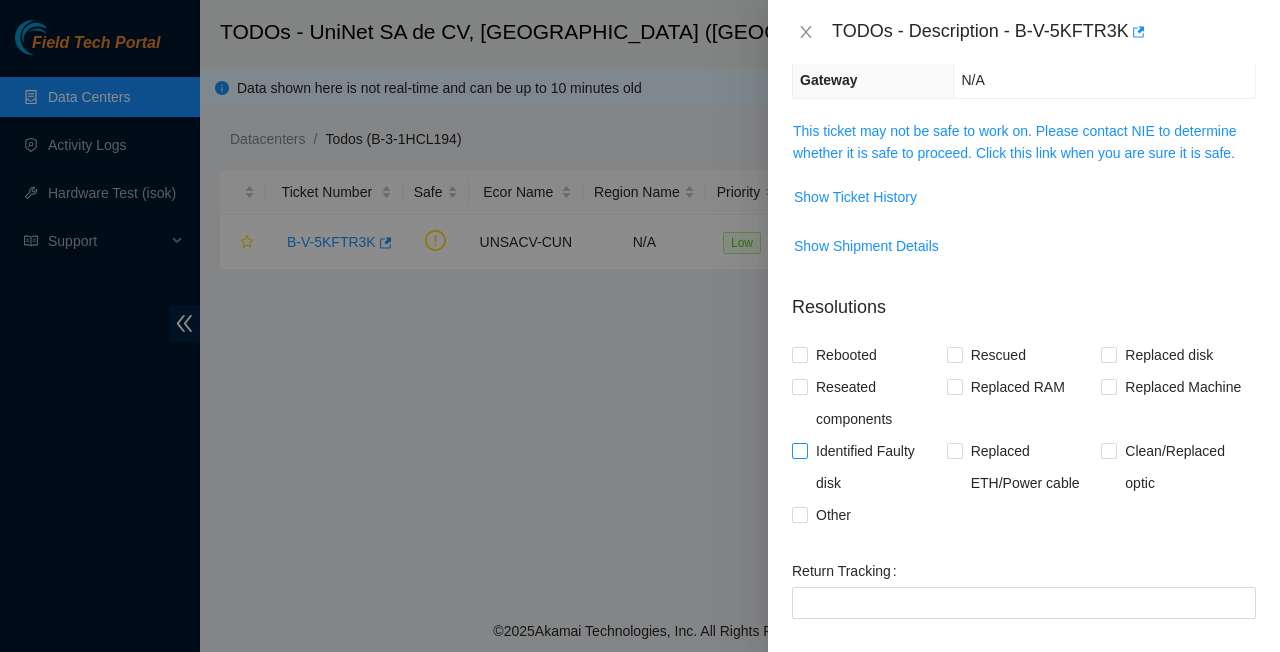 click on "Identified Faulty disk" at bounding box center [877, 467] 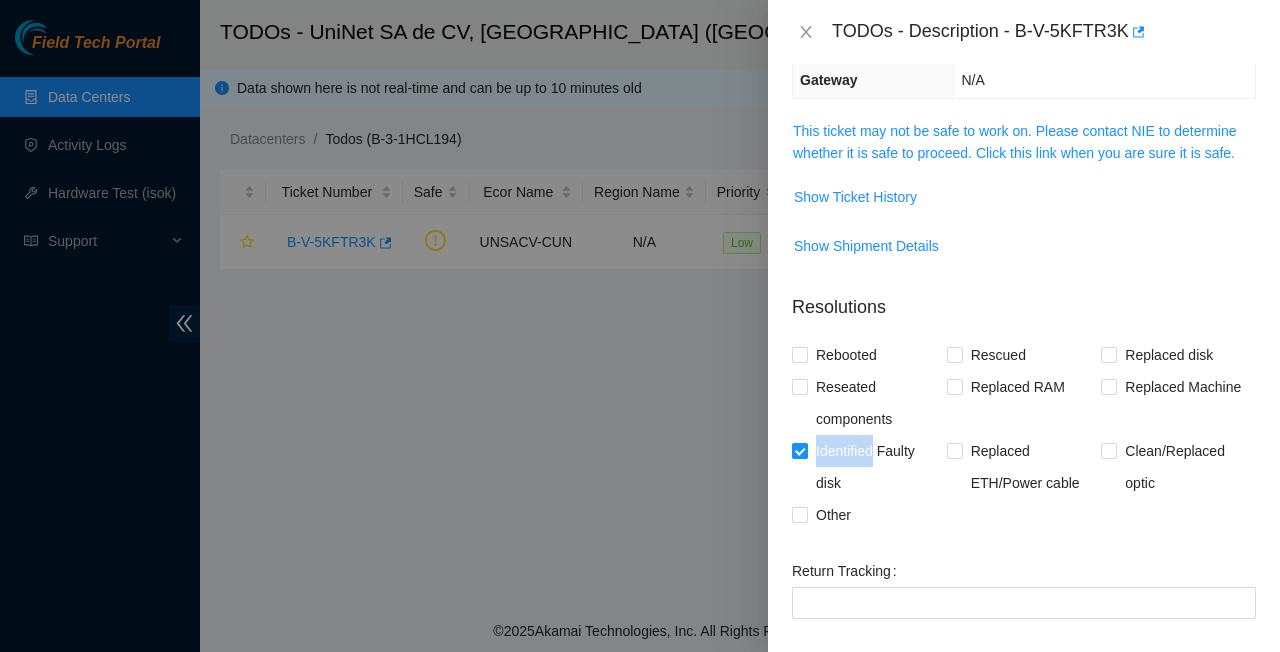 click on "Identified Faulty disk" at bounding box center [877, 467] 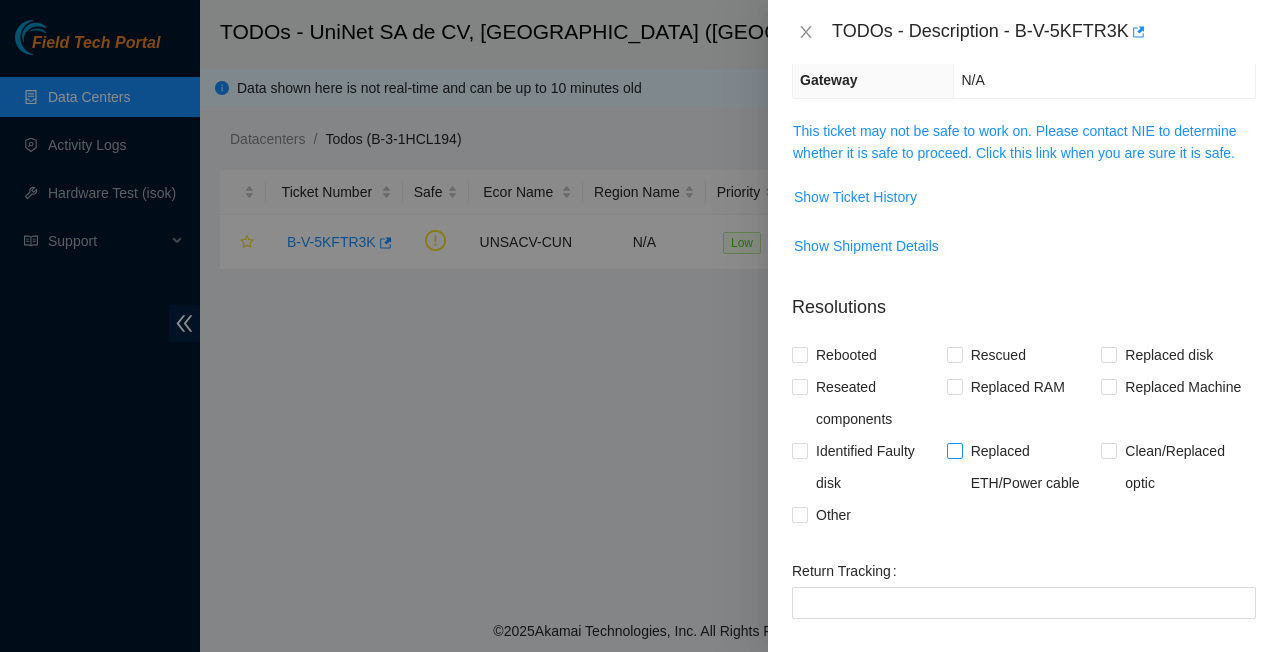click on "Replaced ETH/Power cable" at bounding box center (1032, 467) 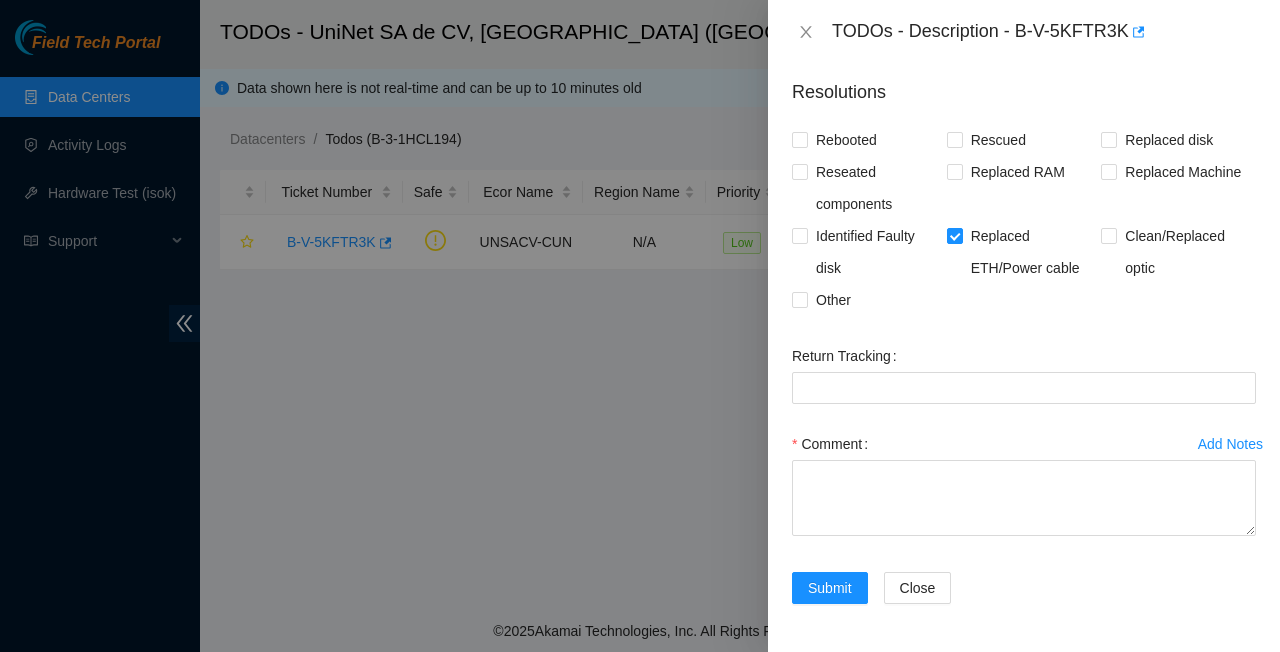 scroll, scrollTop: 464, scrollLeft: 0, axis: vertical 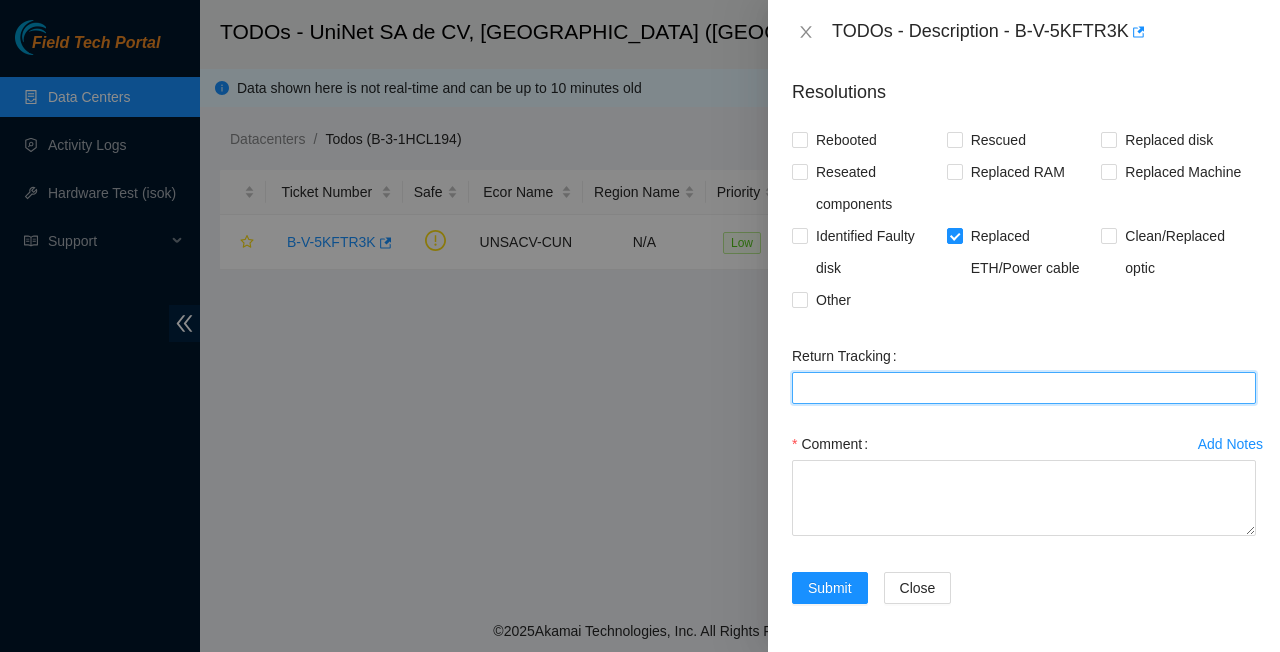 click on "Return Tracking" at bounding box center (1024, 388) 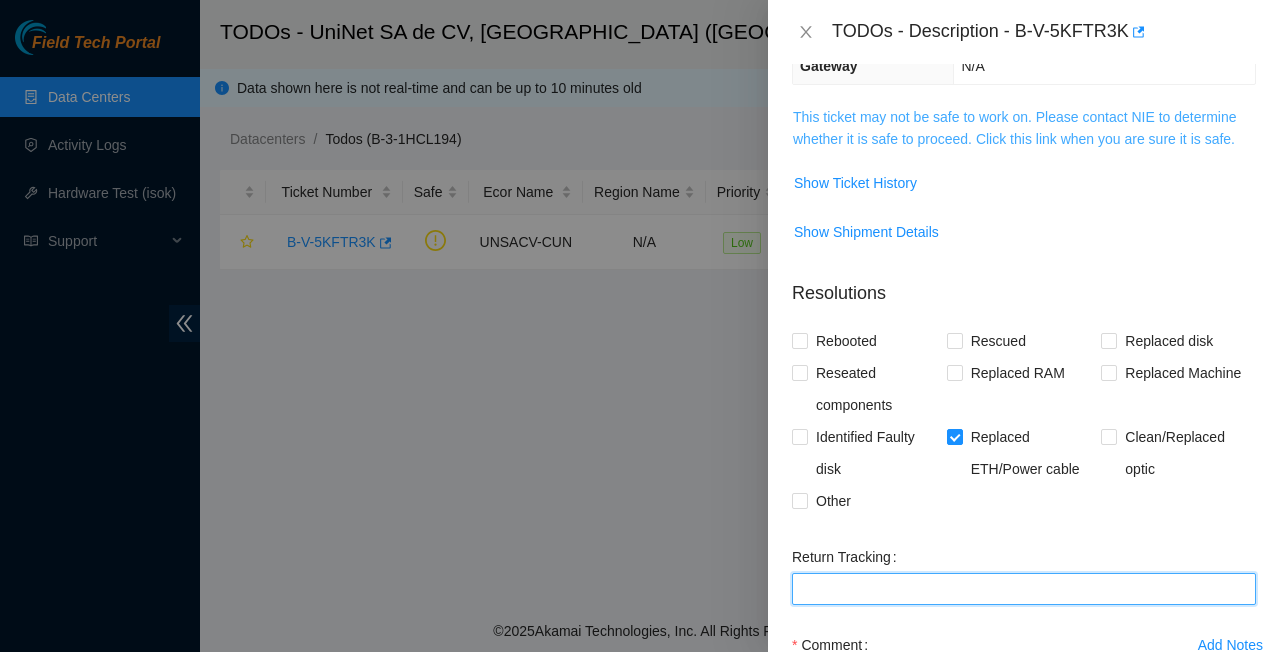 scroll, scrollTop: 464, scrollLeft: 0, axis: vertical 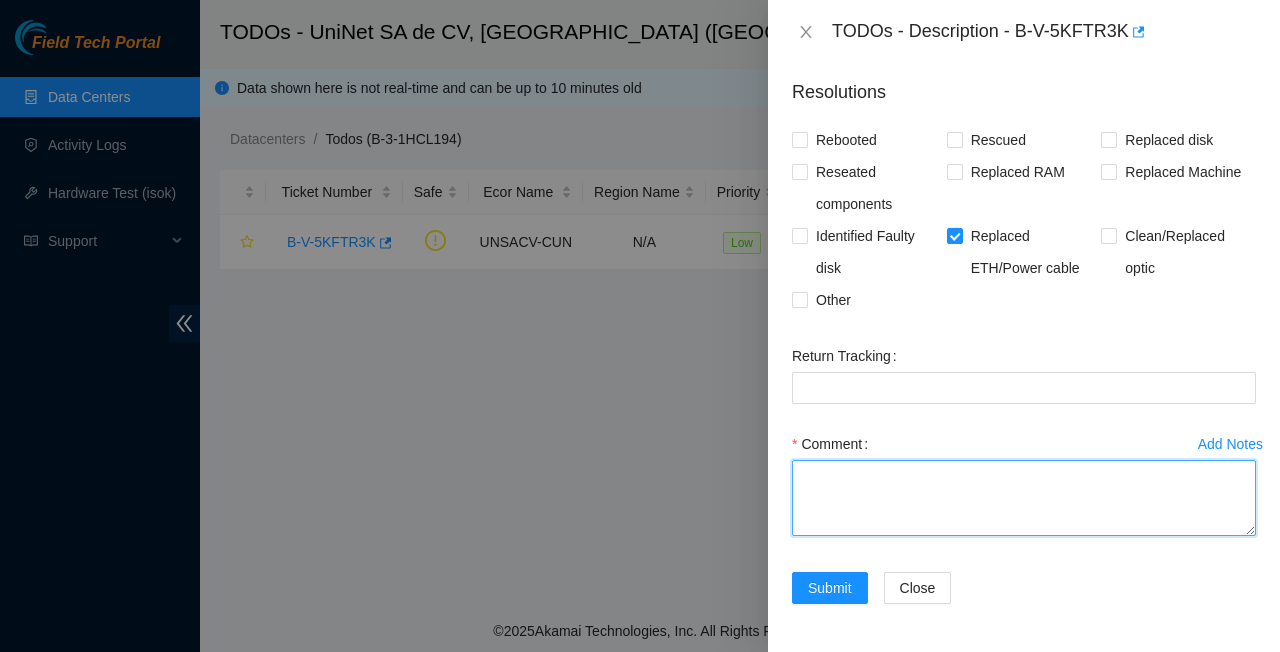 click on "Comment" at bounding box center (1024, 498) 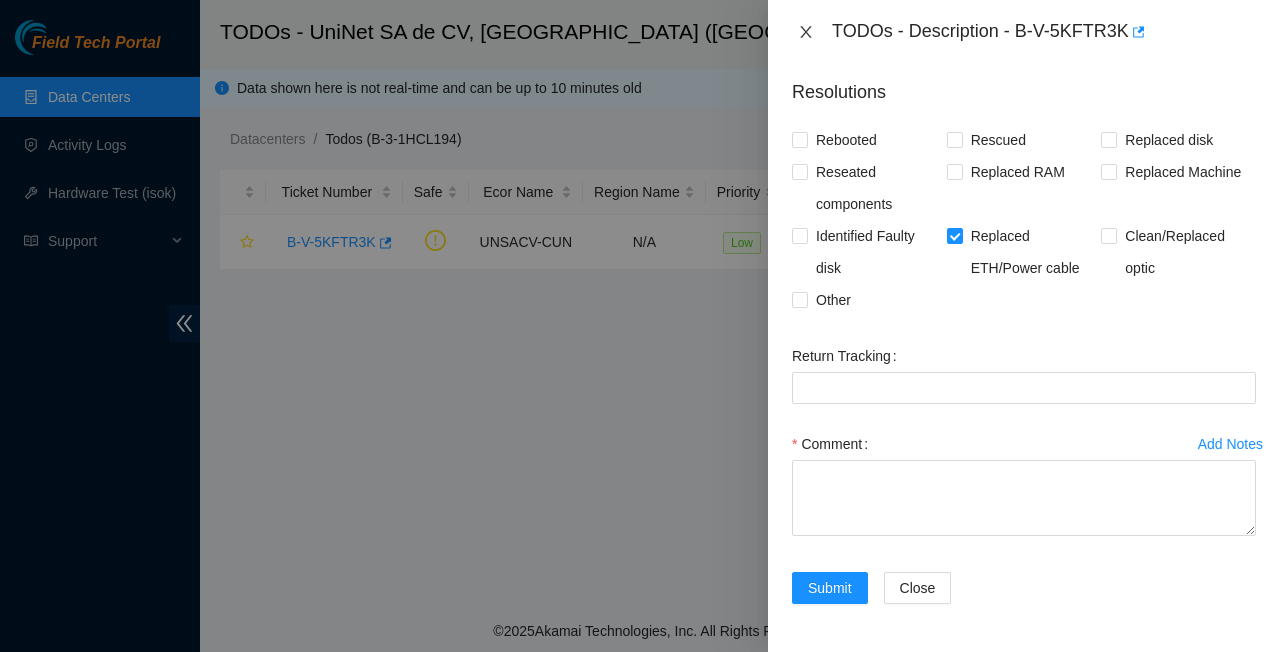 click 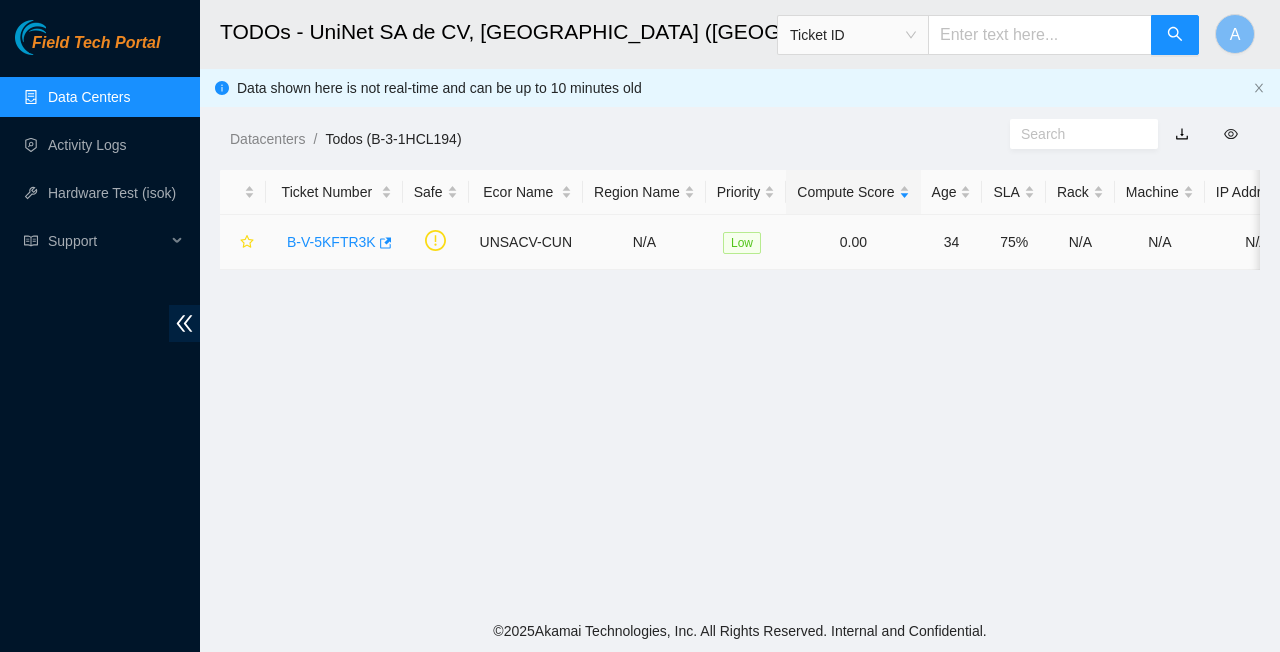 click on "B-V-5KFTR3K" at bounding box center (331, 242) 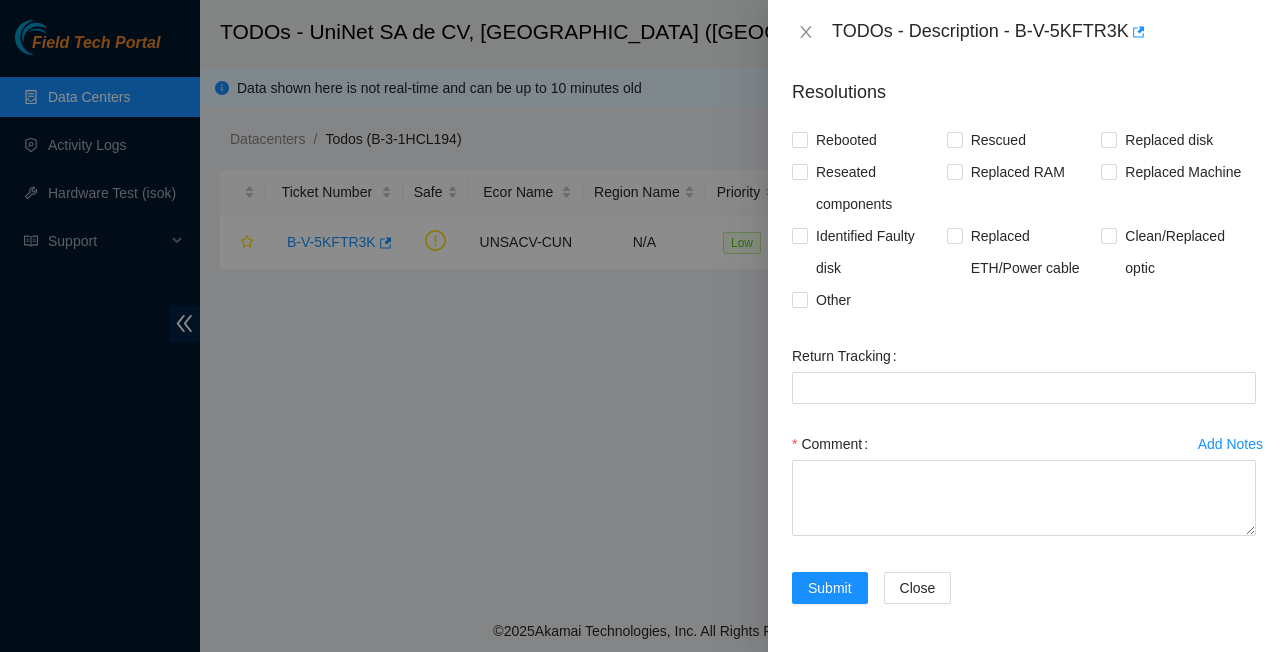 scroll, scrollTop: 464, scrollLeft: 0, axis: vertical 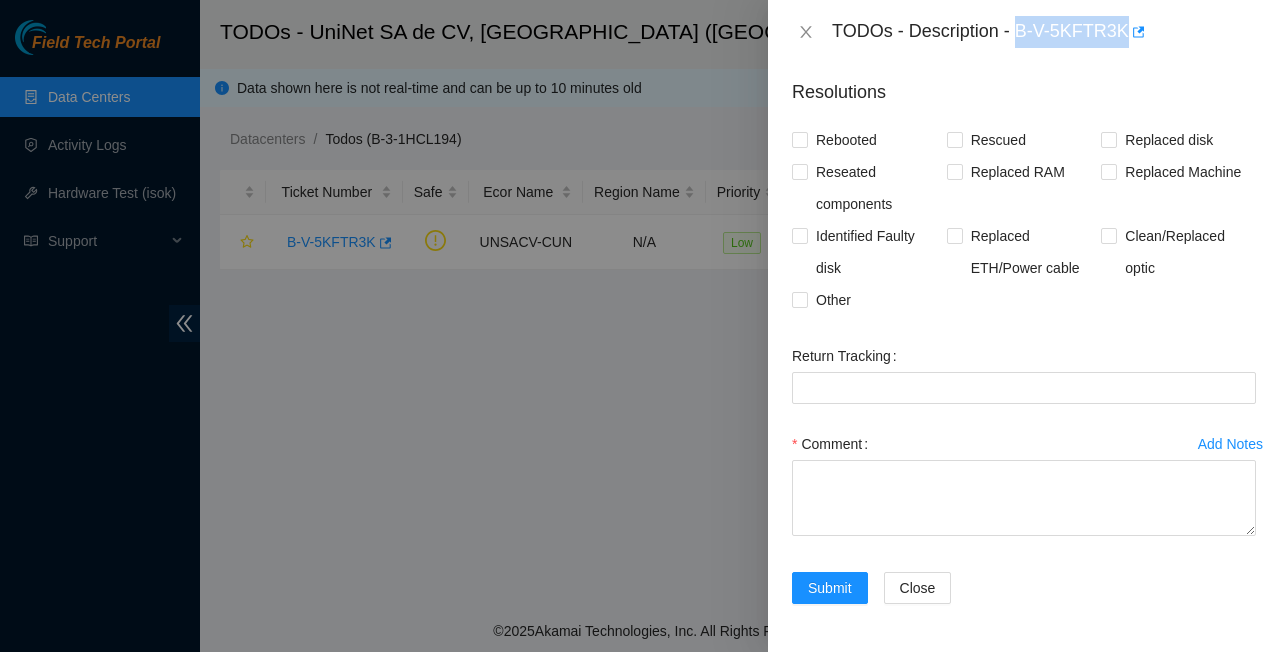 drag, startPoint x: 1021, startPoint y: 32, endPoint x: 1133, endPoint y: 28, distance: 112.0714 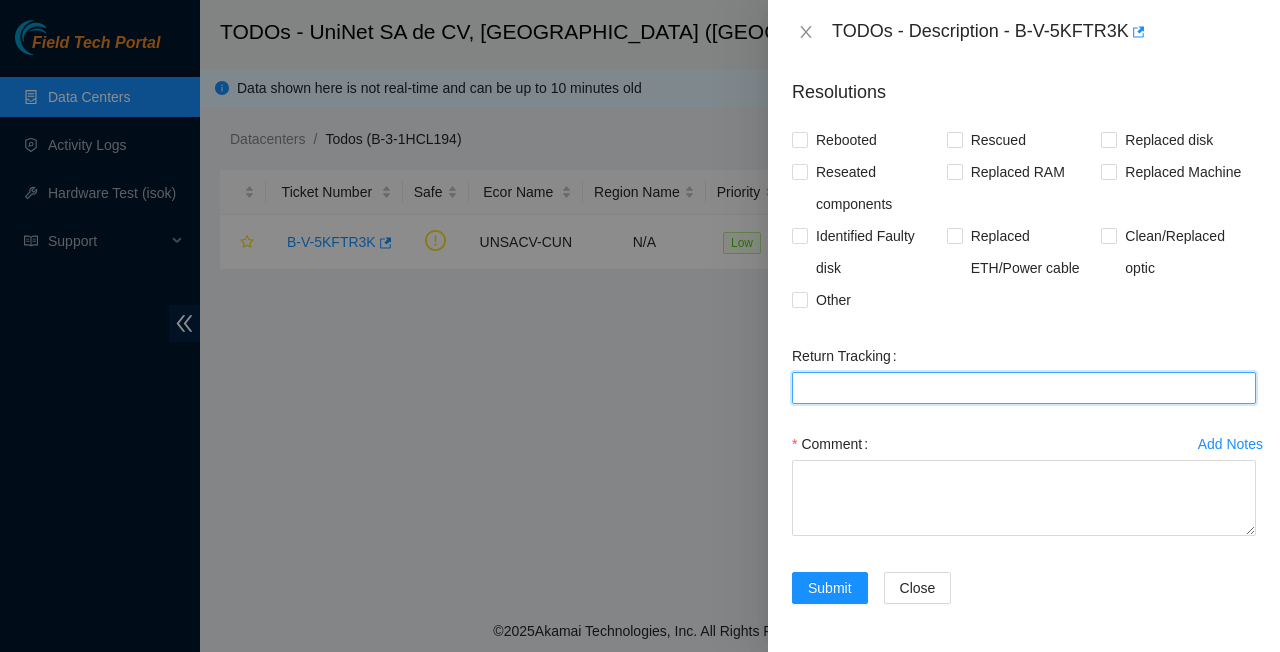 click on "Return Tracking" at bounding box center [1024, 388] 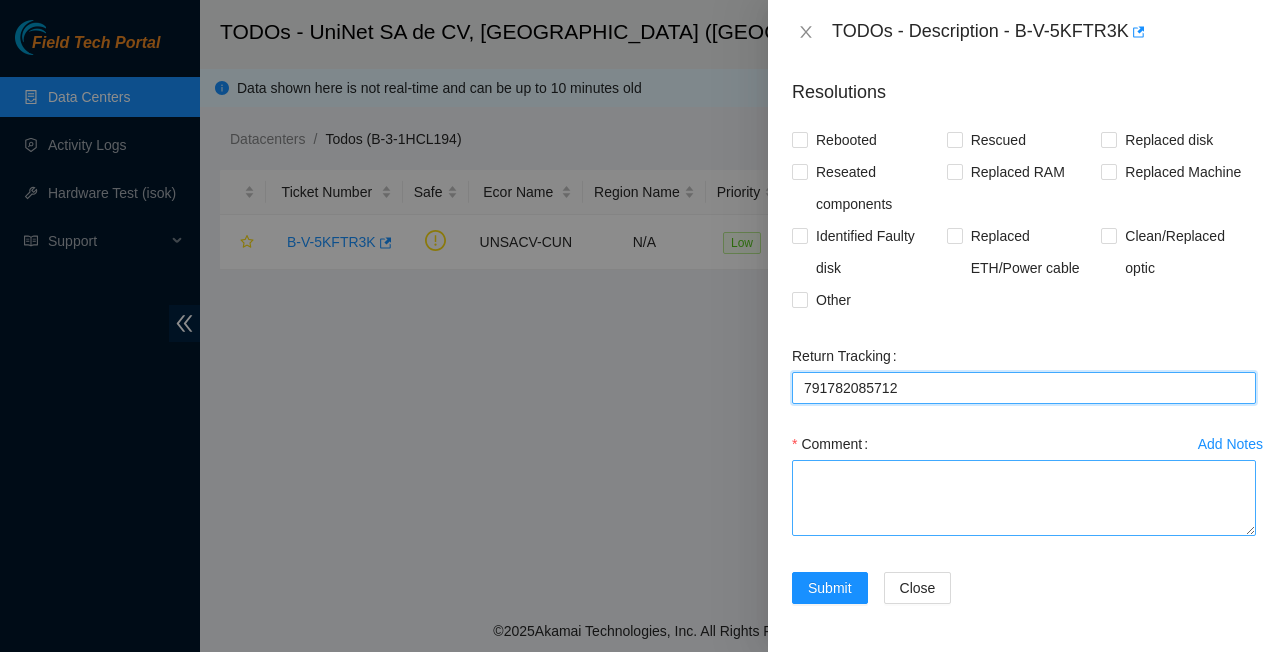 type on "791782085712" 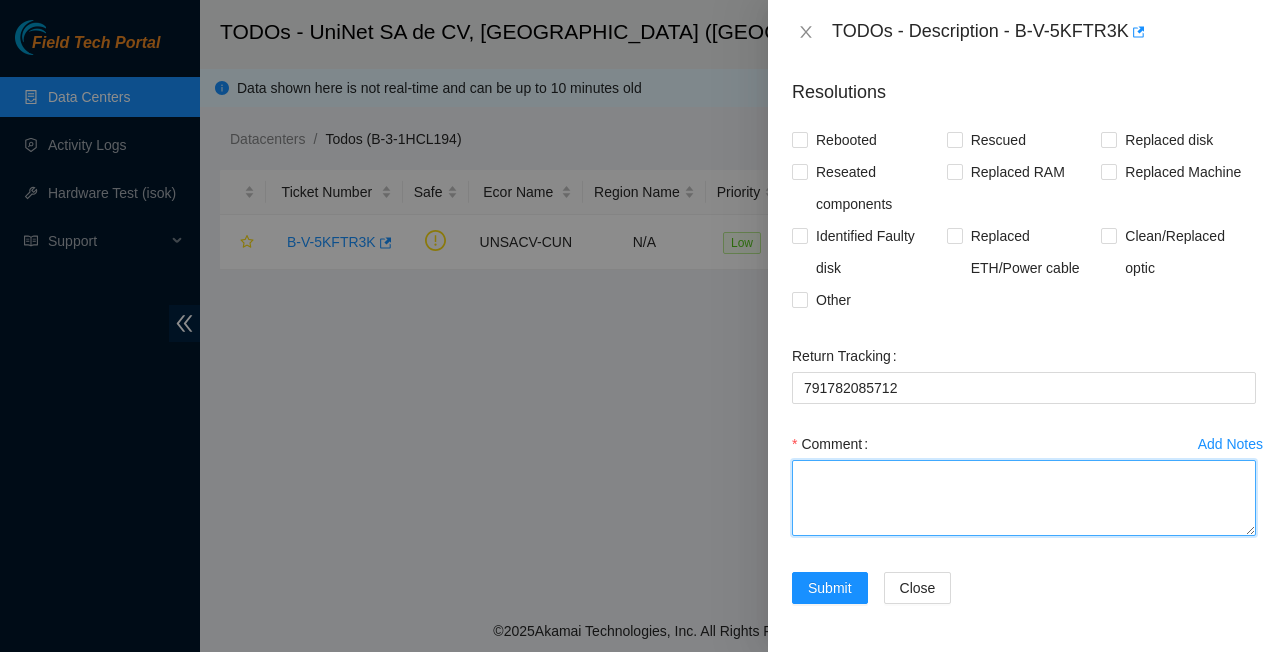 click on "Comment" at bounding box center [1024, 498] 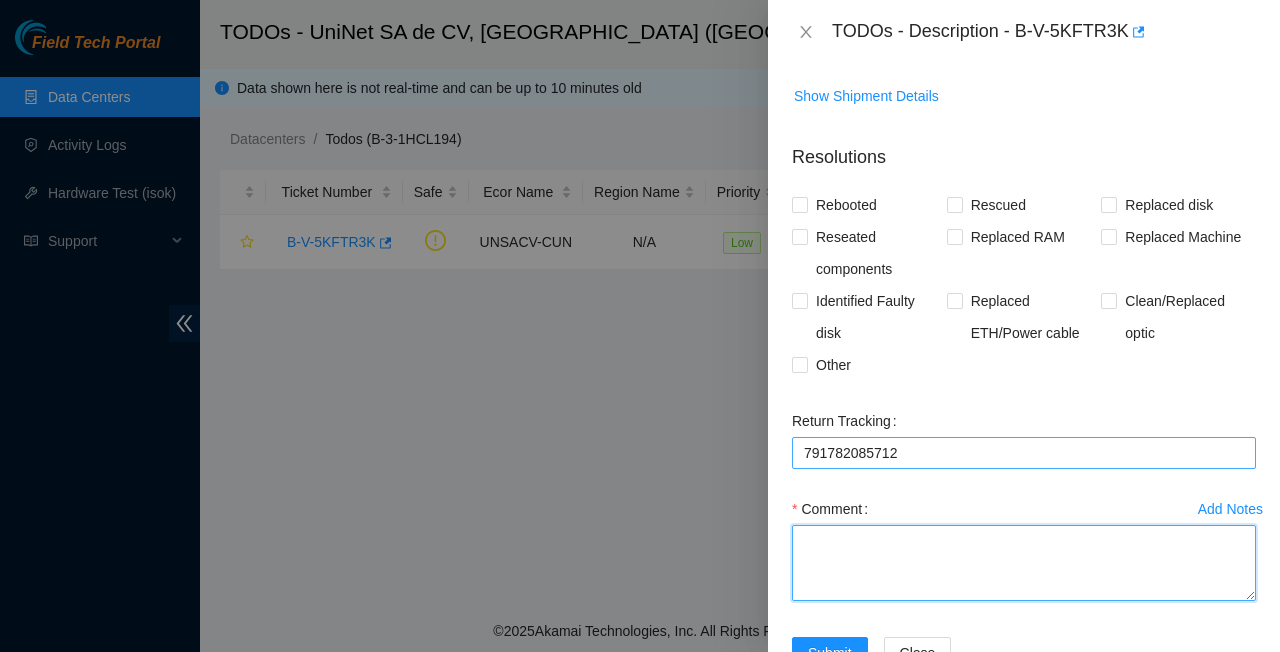 scroll, scrollTop: 404, scrollLeft: 0, axis: vertical 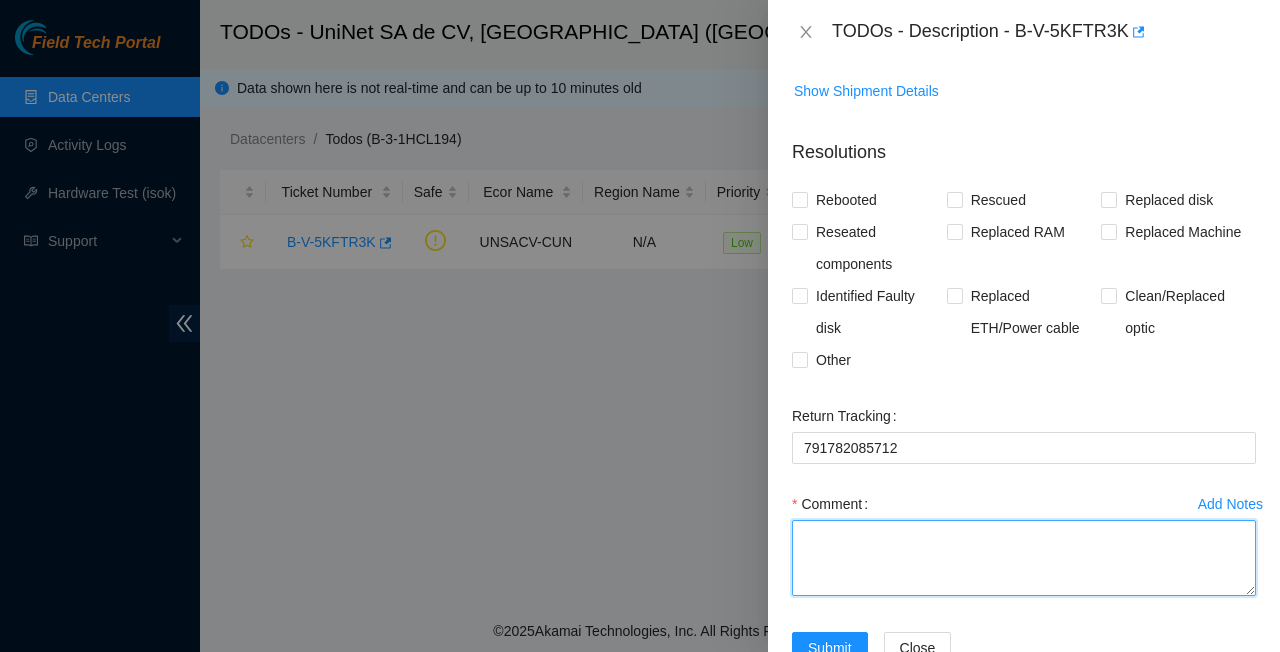 paste on "An adapter is made to connect the power supply, with three cables of green, black and red colors, to be able to carry out the installation, the power supply is connected, the indicator LEDs are checked and the blue LED on the back of the power supply remains blue, and the green LED on the RTR equipment remains green, everything indicates that it is installed correctly." 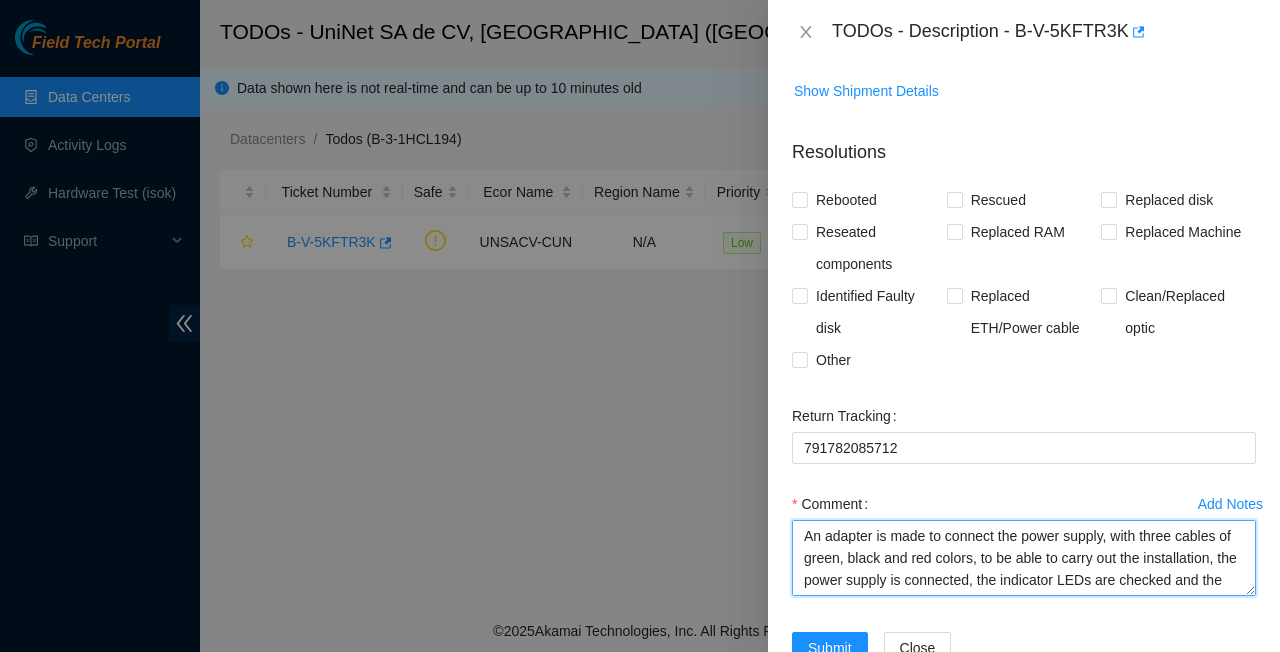scroll, scrollTop: 66, scrollLeft: 0, axis: vertical 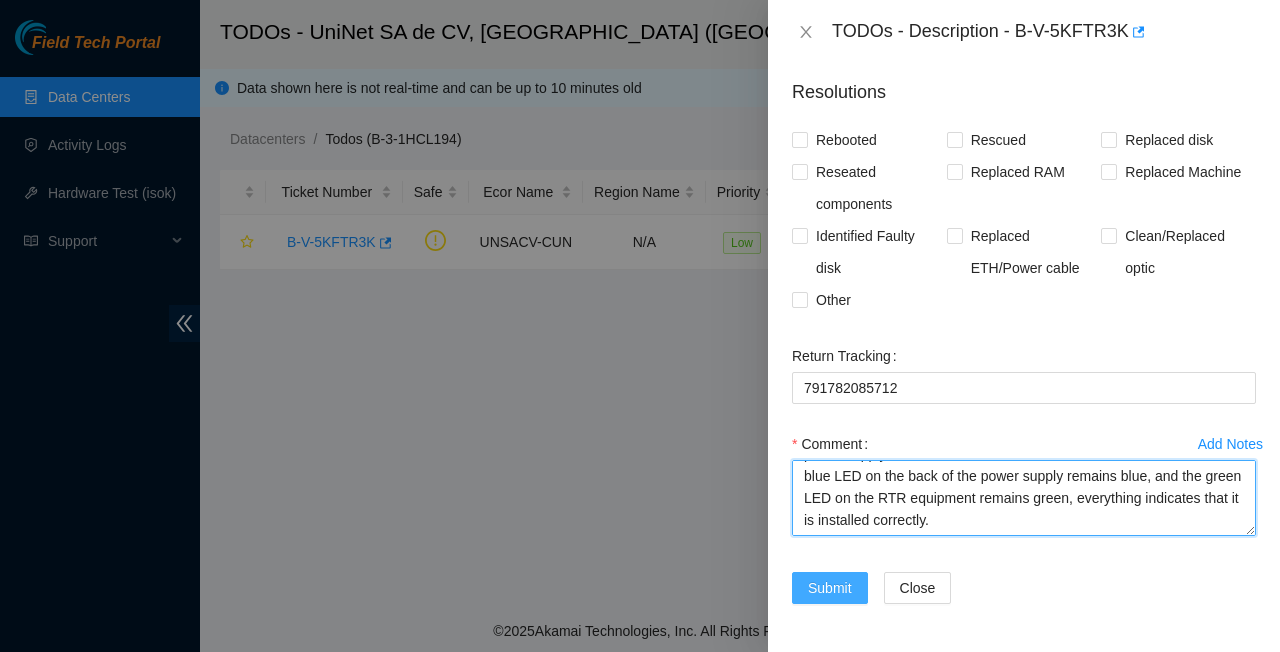 type on "An adapter is made to connect the power supply, with three cables of green, black and red colors, to be able to carry out the installation, the power supply is connected, the indicator LEDs are checked and the blue LED on the back of the power supply remains blue, and the green LED on the RTR equipment remains green, everything indicates that it is installed correctly." 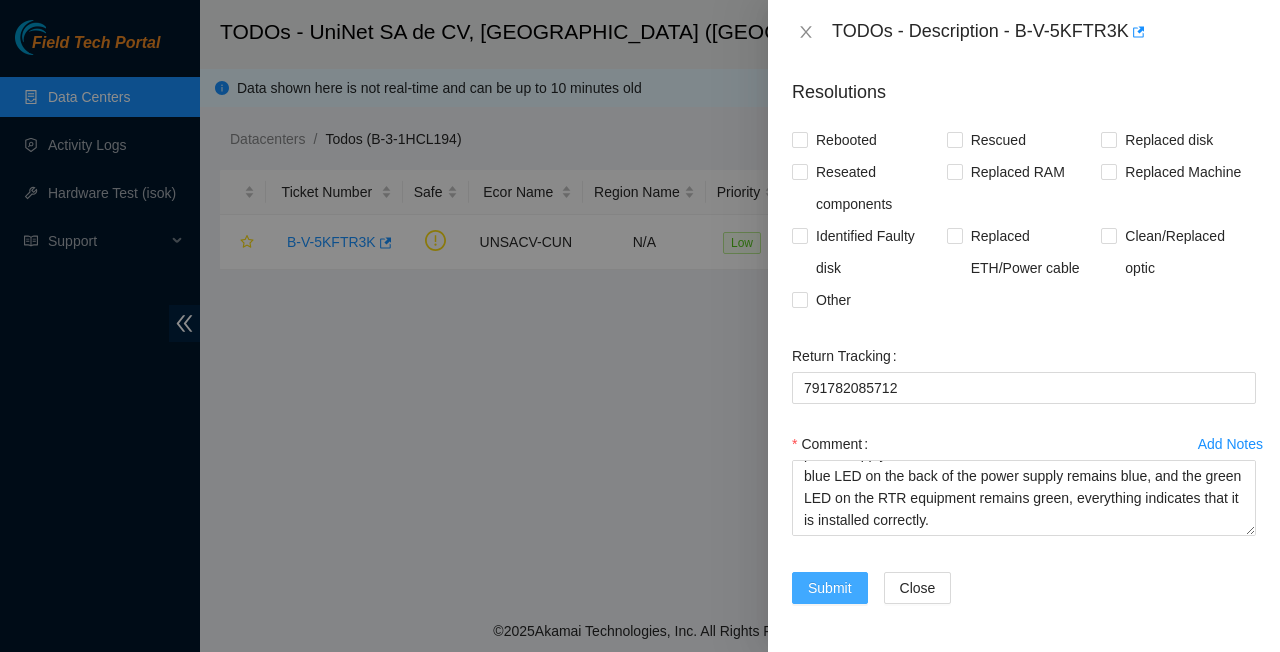 click on "Submit" at bounding box center [830, 588] 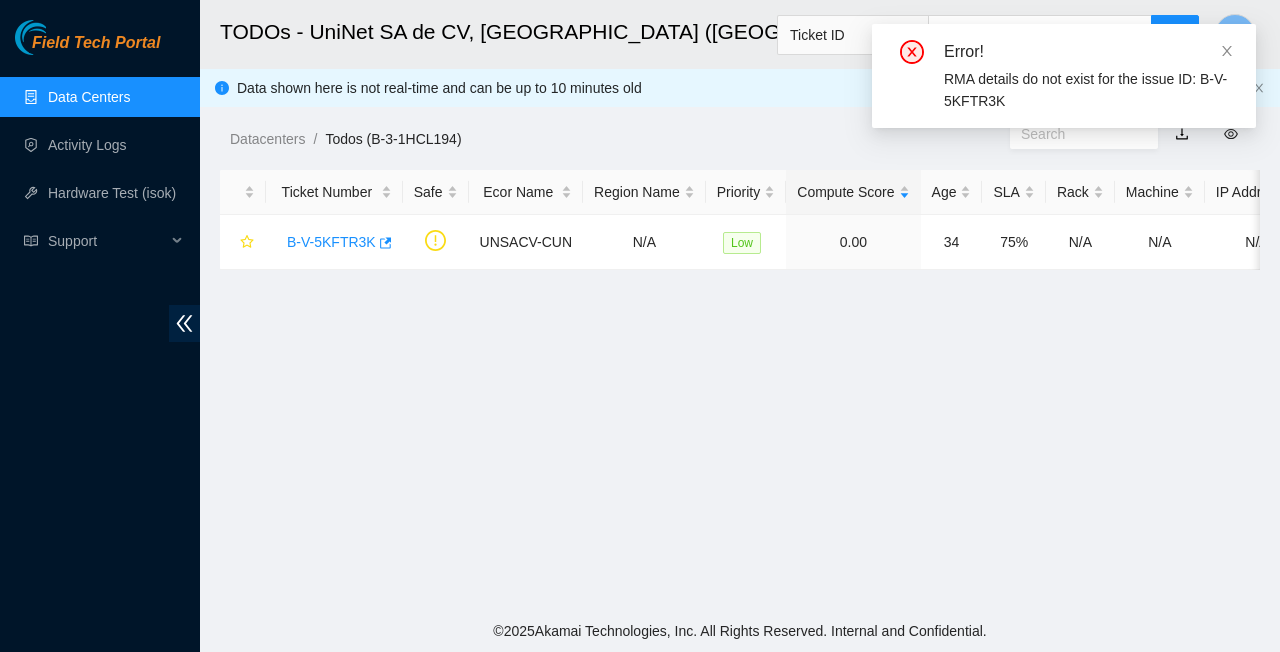 scroll, scrollTop: 0, scrollLeft: 0, axis: both 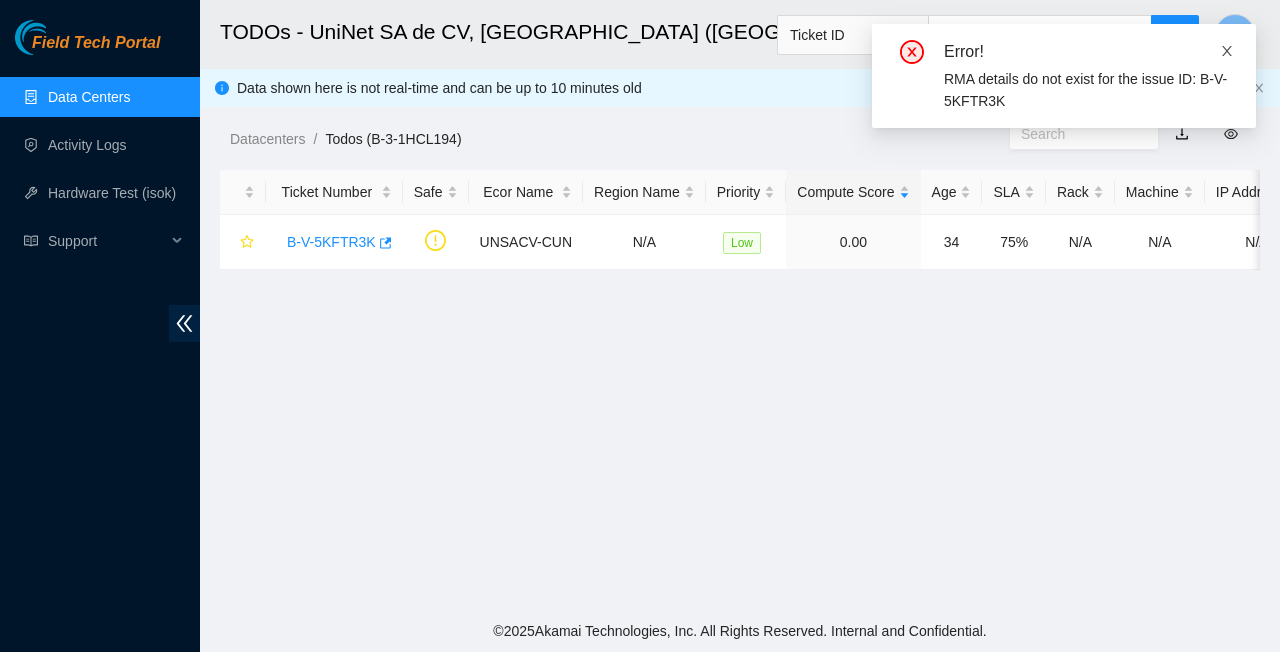 click 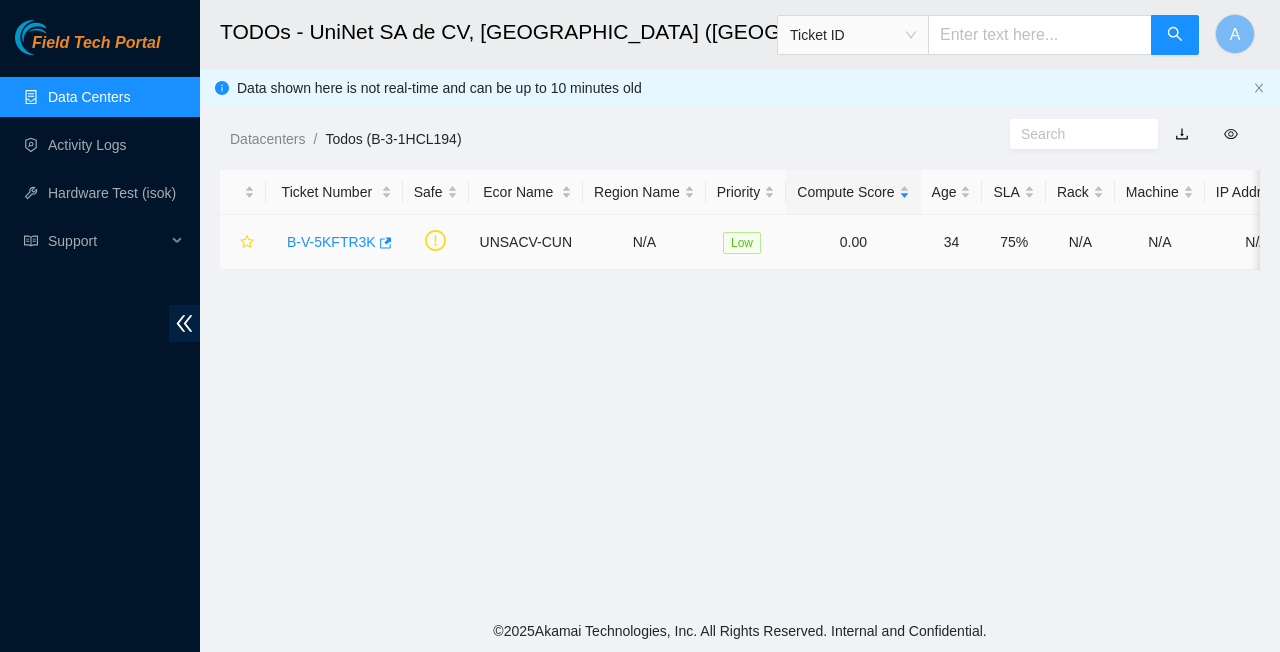 click on "B-V-5KFTR3K" at bounding box center [334, 242] 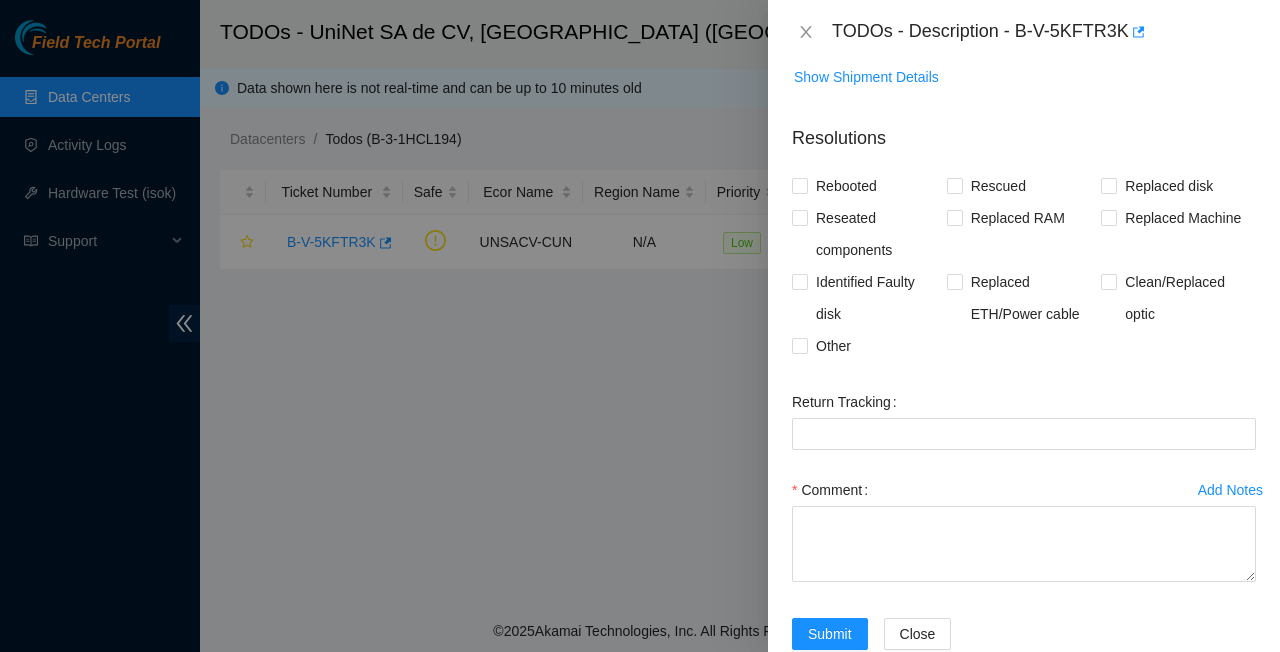 scroll, scrollTop: 420, scrollLeft: 0, axis: vertical 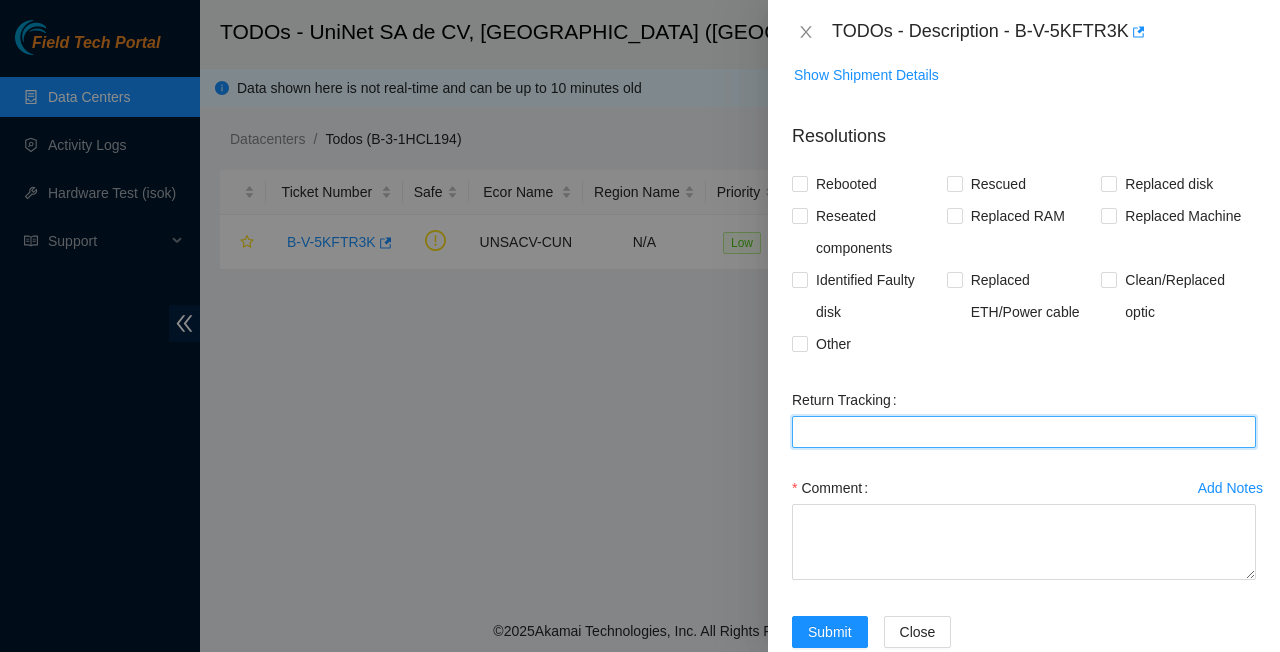 click on "Return Tracking" at bounding box center [1024, 432] 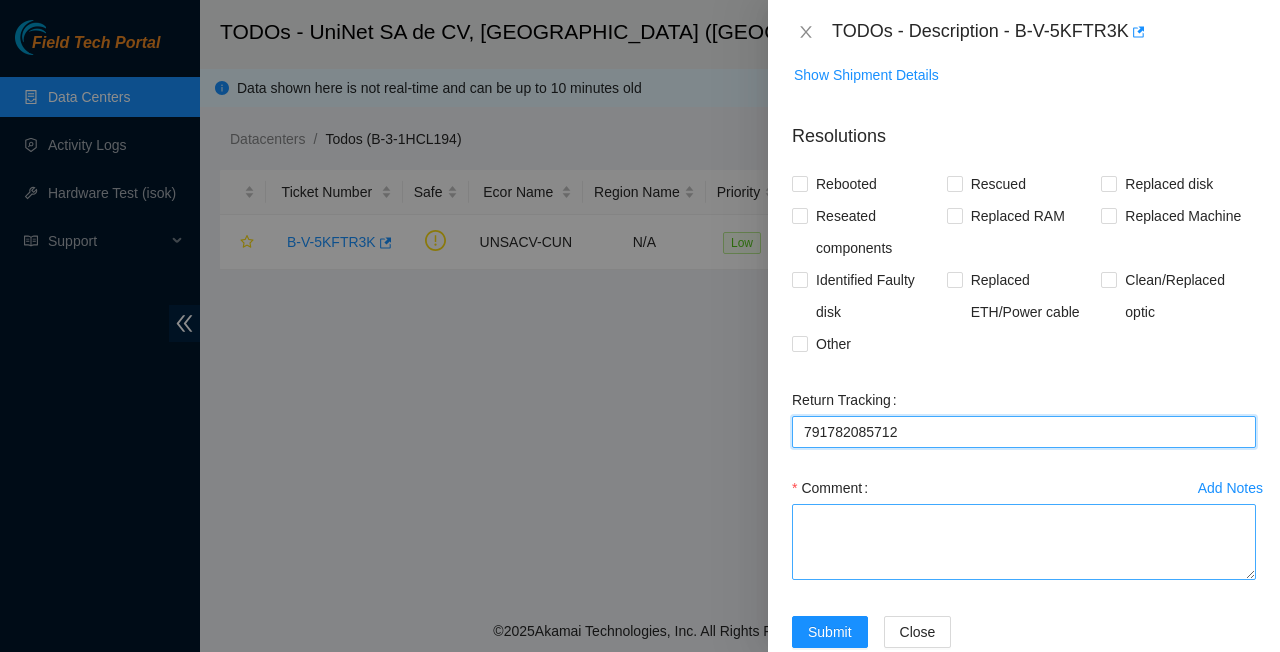 type on "791782085712" 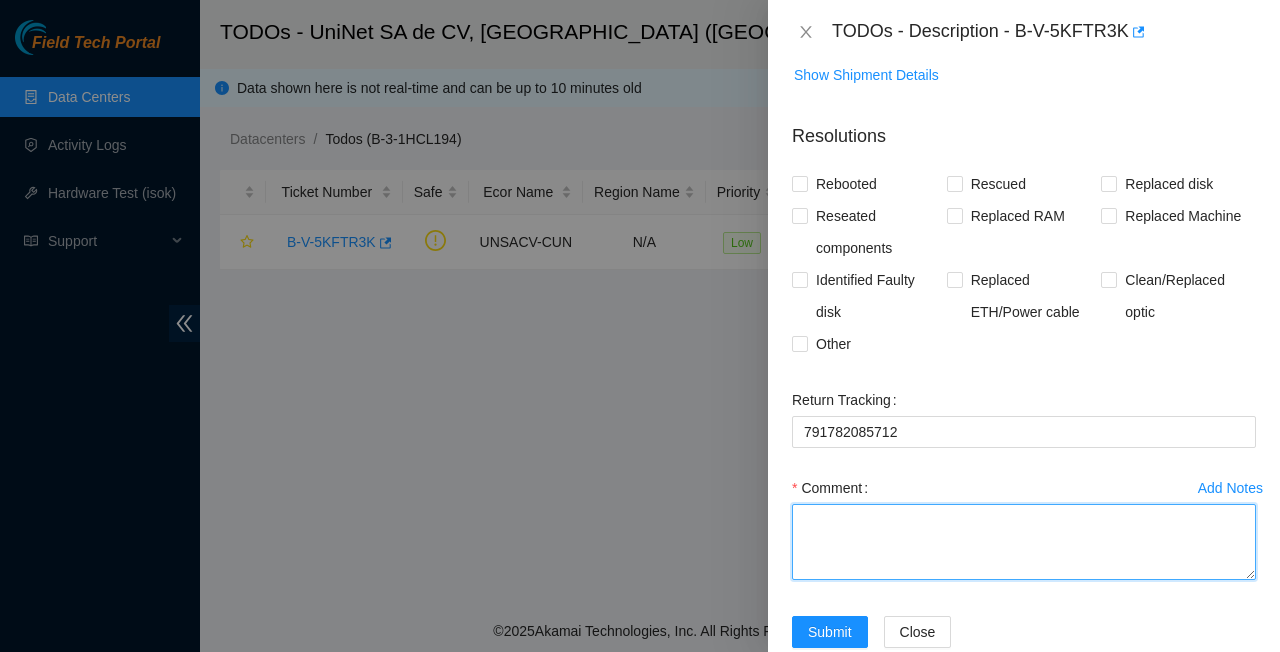 click on "Comment" at bounding box center [1024, 542] 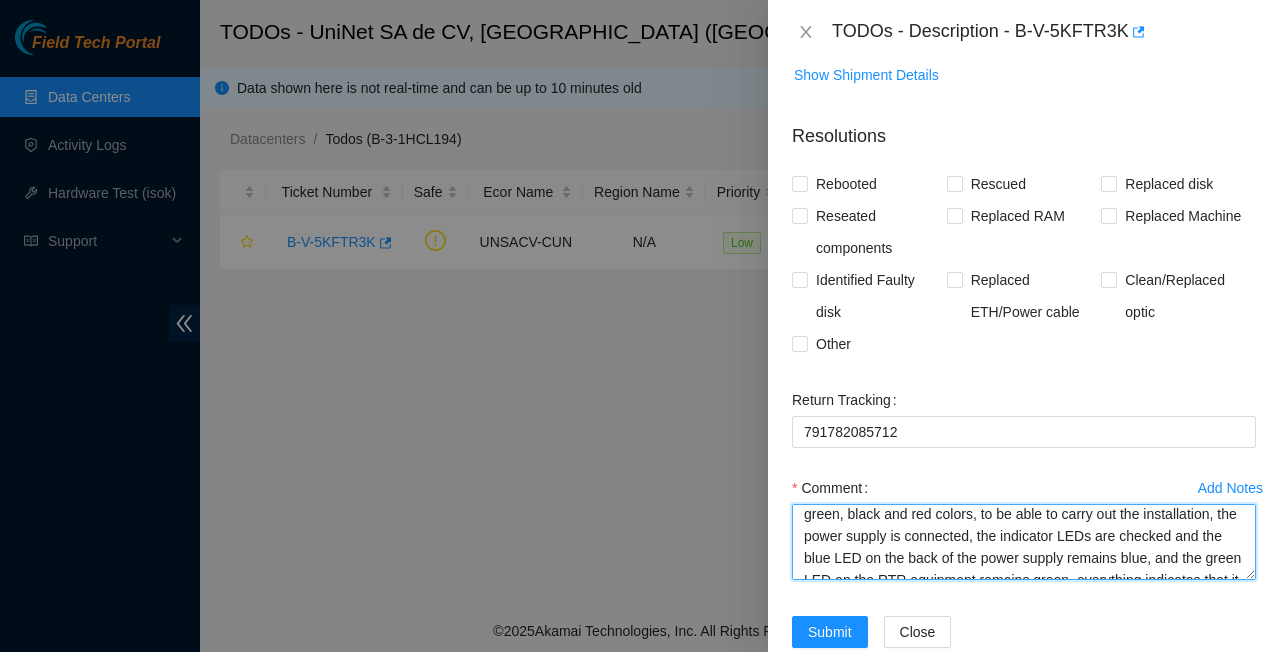scroll, scrollTop: 12, scrollLeft: 0, axis: vertical 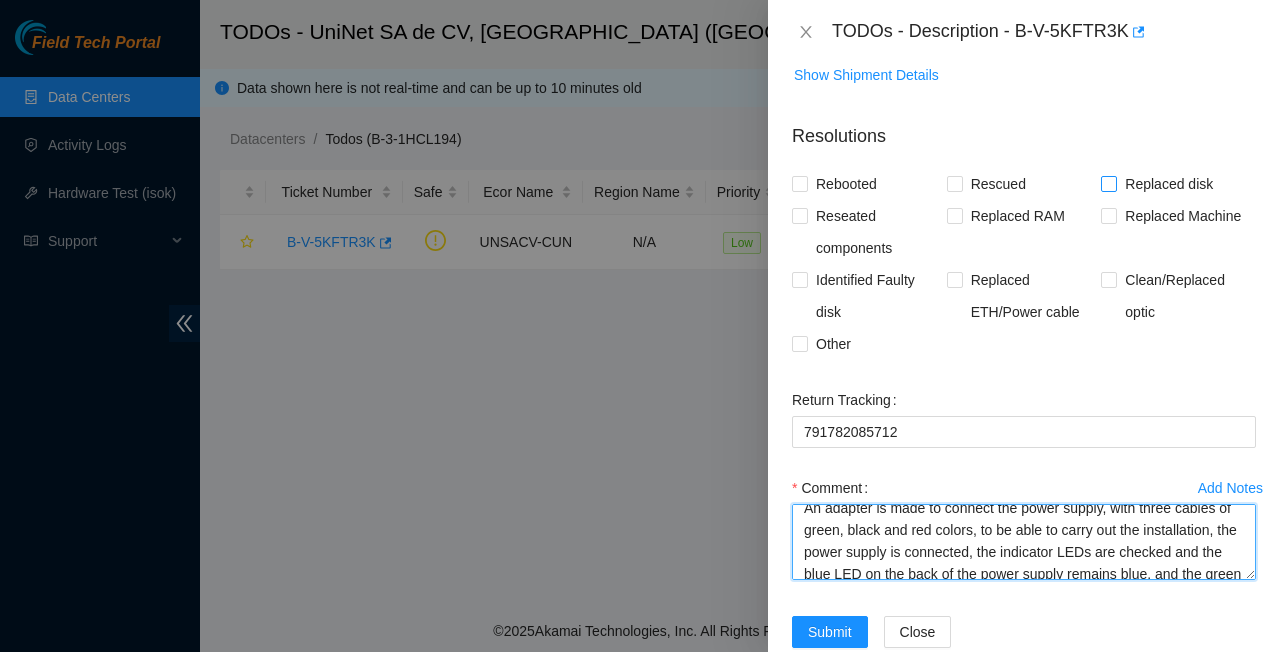 type on "An adapter is made to connect the power supply, with three cables of green, black and red colors, to be able to carry out the installation, the power supply is connected, the indicator LEDs are checked and the blue LED on the back of the power supply remains blue, and the green LED on the RTR equipment remains green, everything indicates that it is installed correctly." 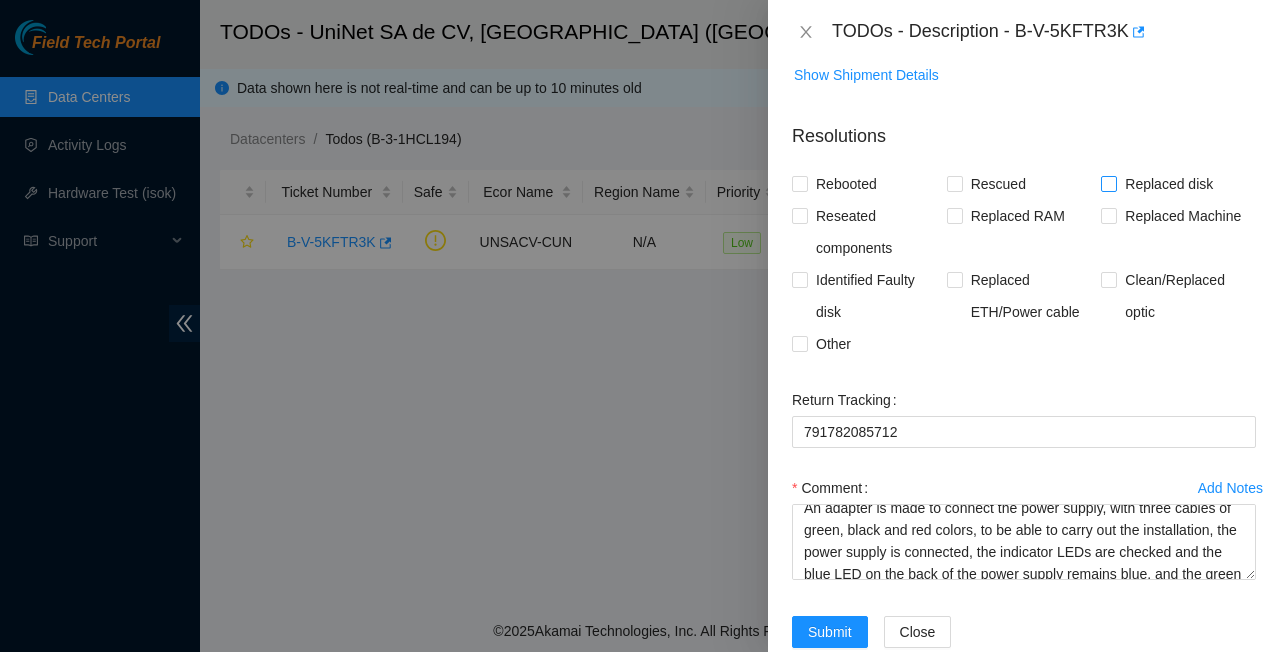 click on "Replaced disk" at bounding box center [1108, 183] 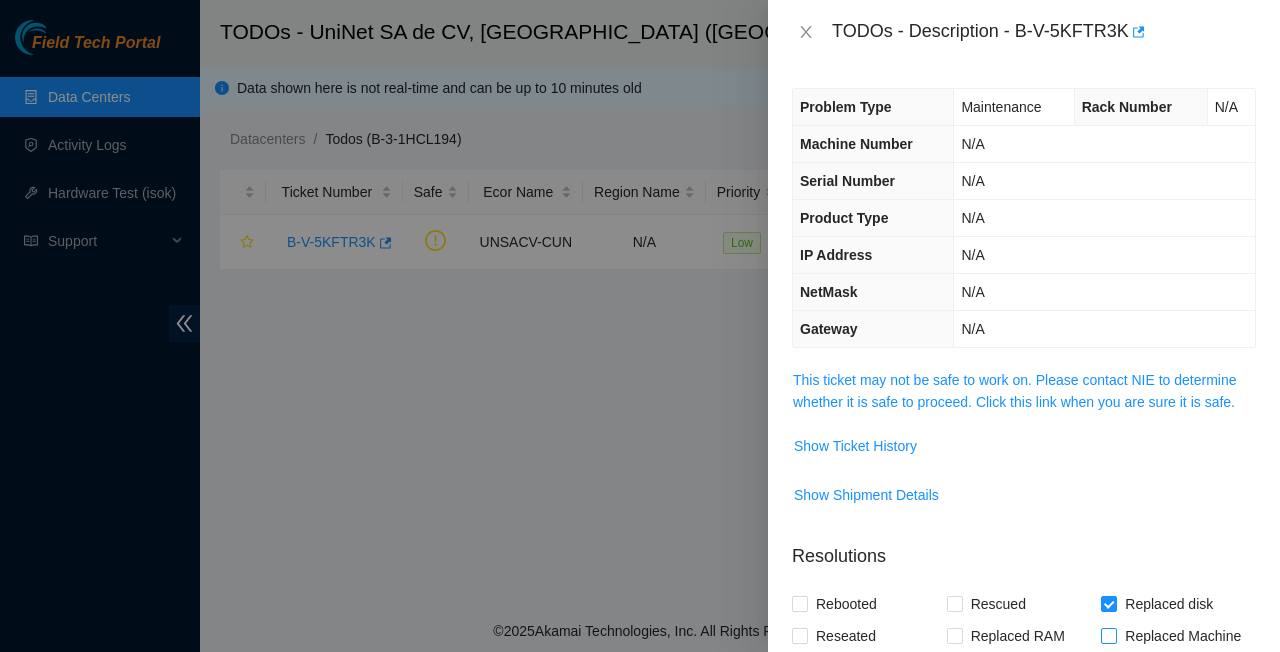 scroll, scrollTop: 0, scrollLeft: 0, axis: both 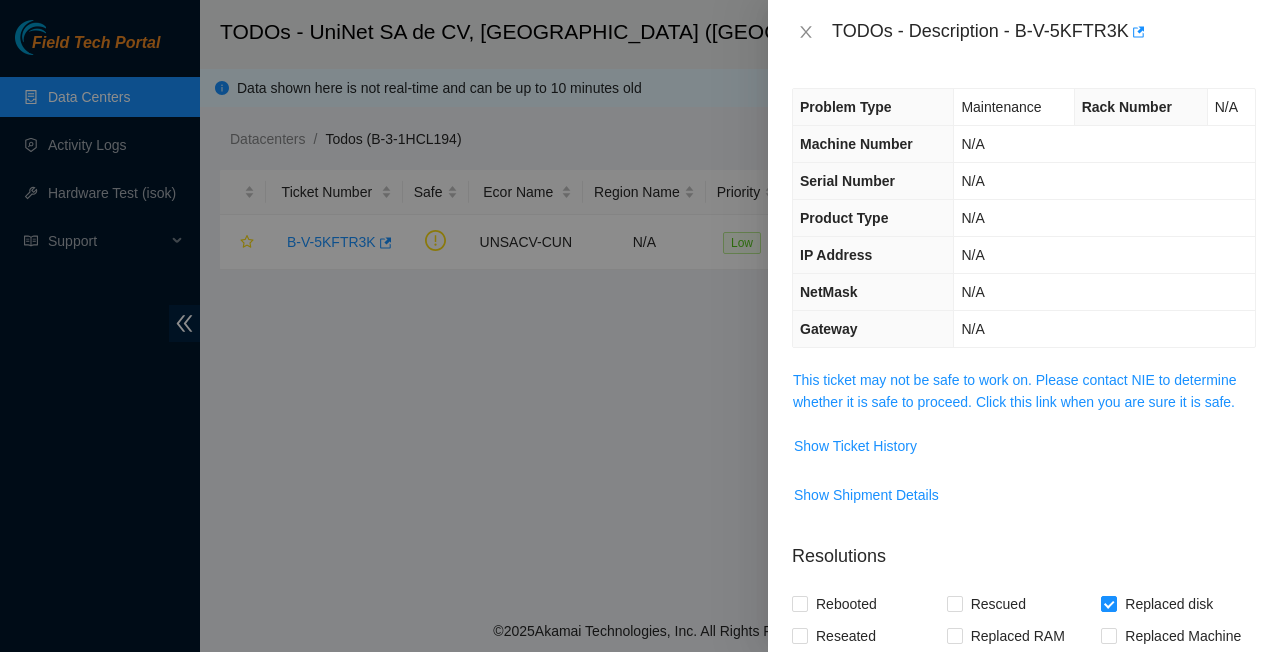 click on "N/A" at bounding box center [1226, 107] 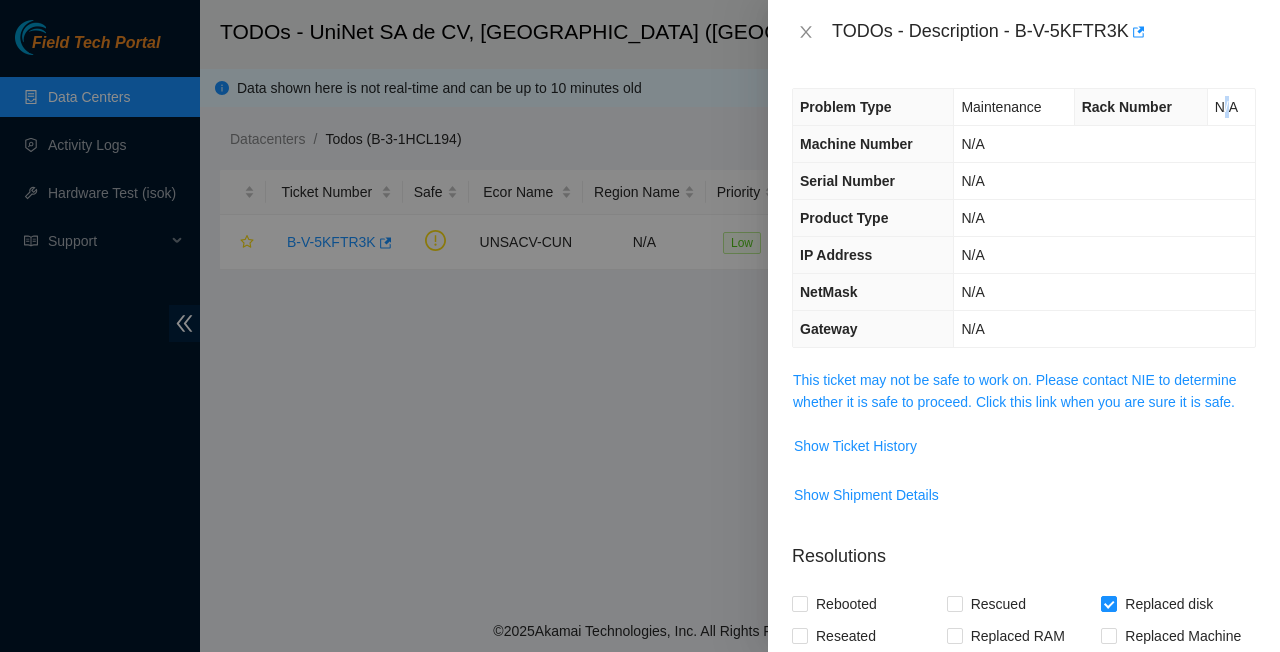 click on "N/A" at bounding box center [1226, 107] 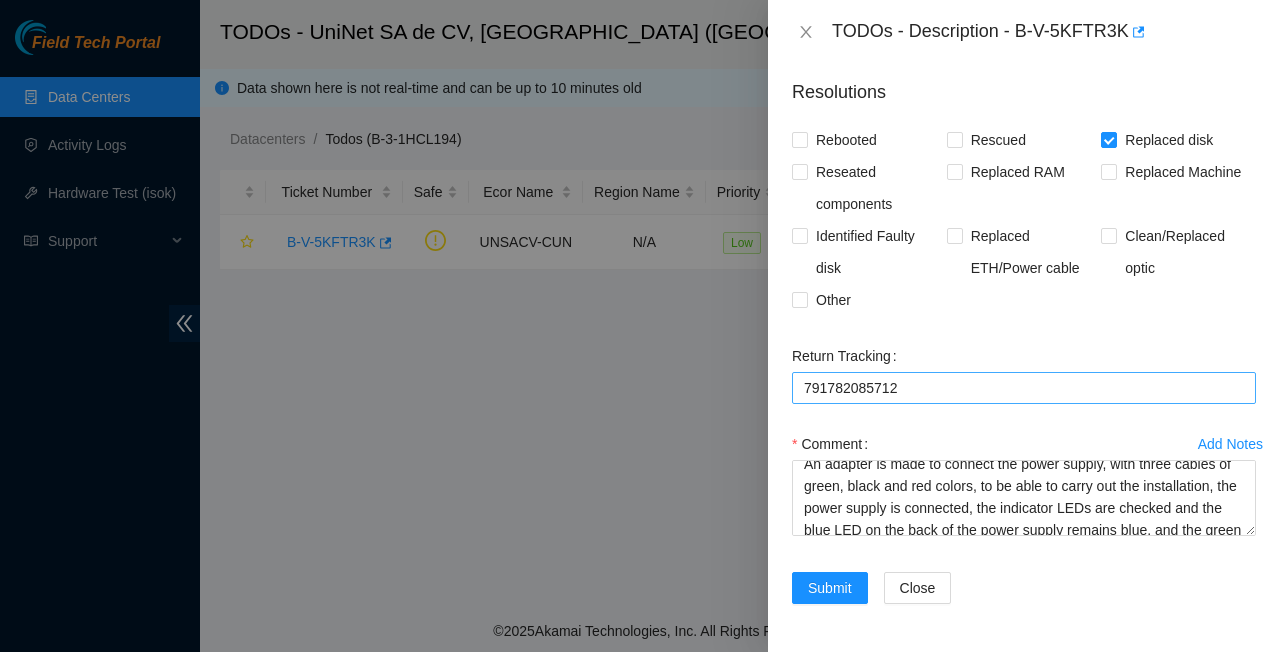 scroll, scrollTop: 464, scrollLeft: 0, axis: vertical 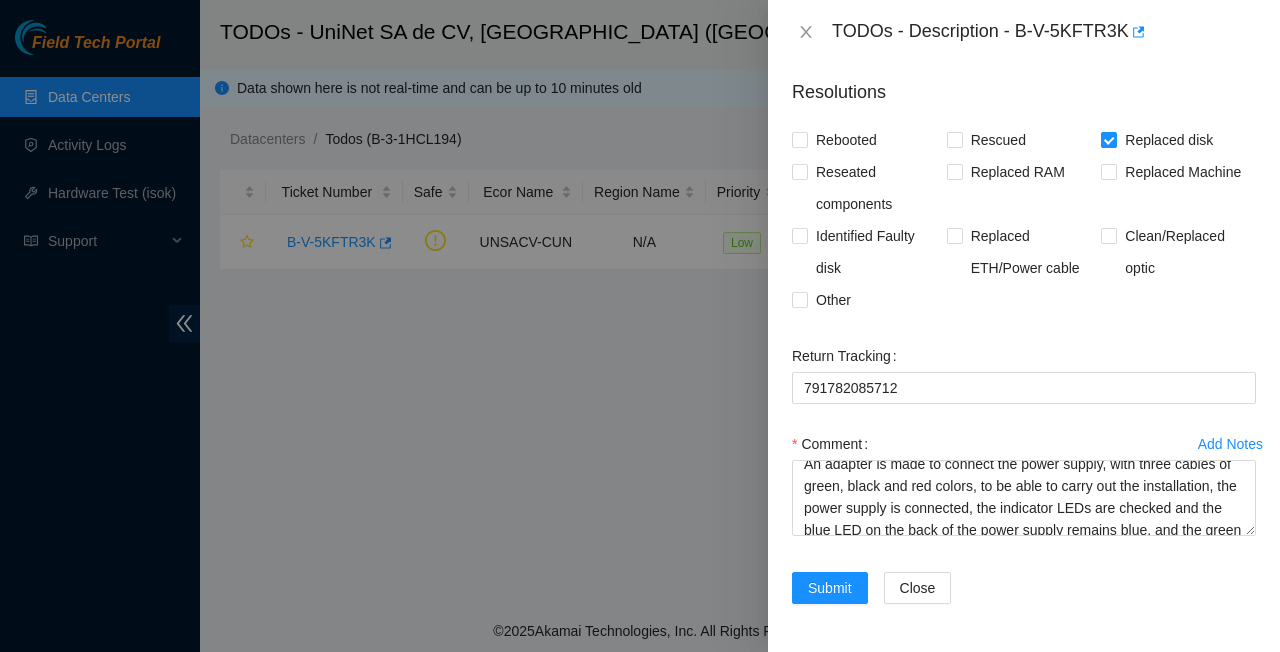click on "Replaced disk" at bounding box center [1108, 139] 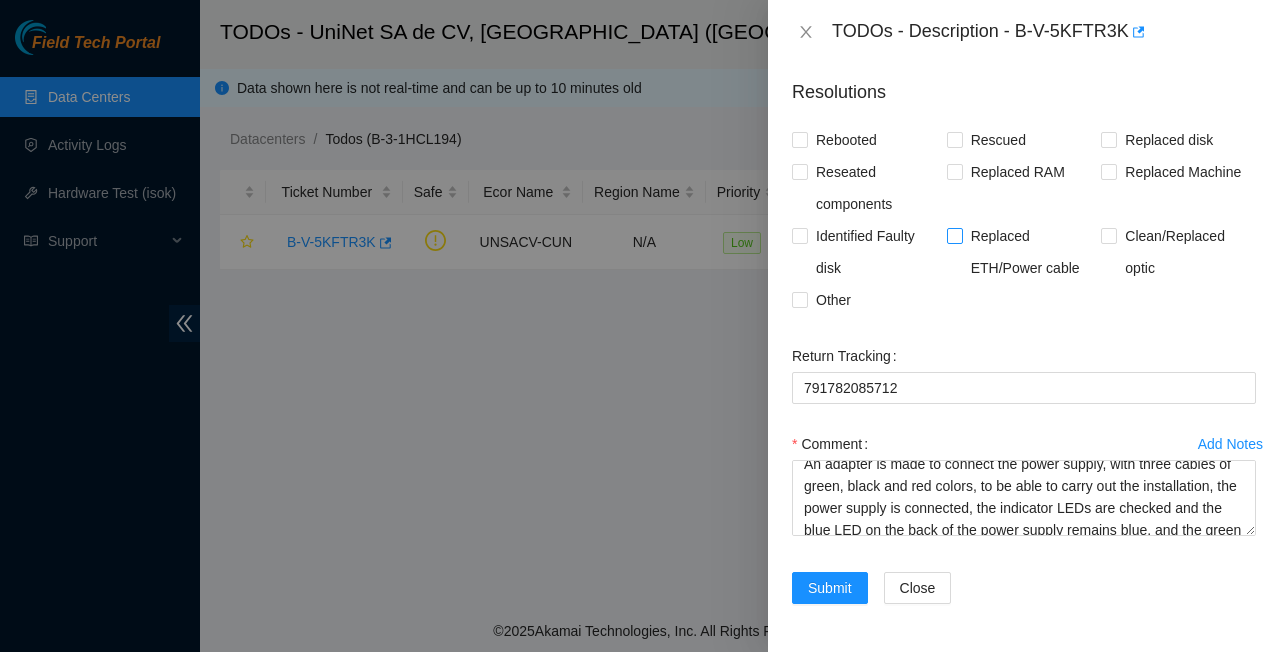 click on "Replaced ETH/Power cable" at bounding box center [954, 235] 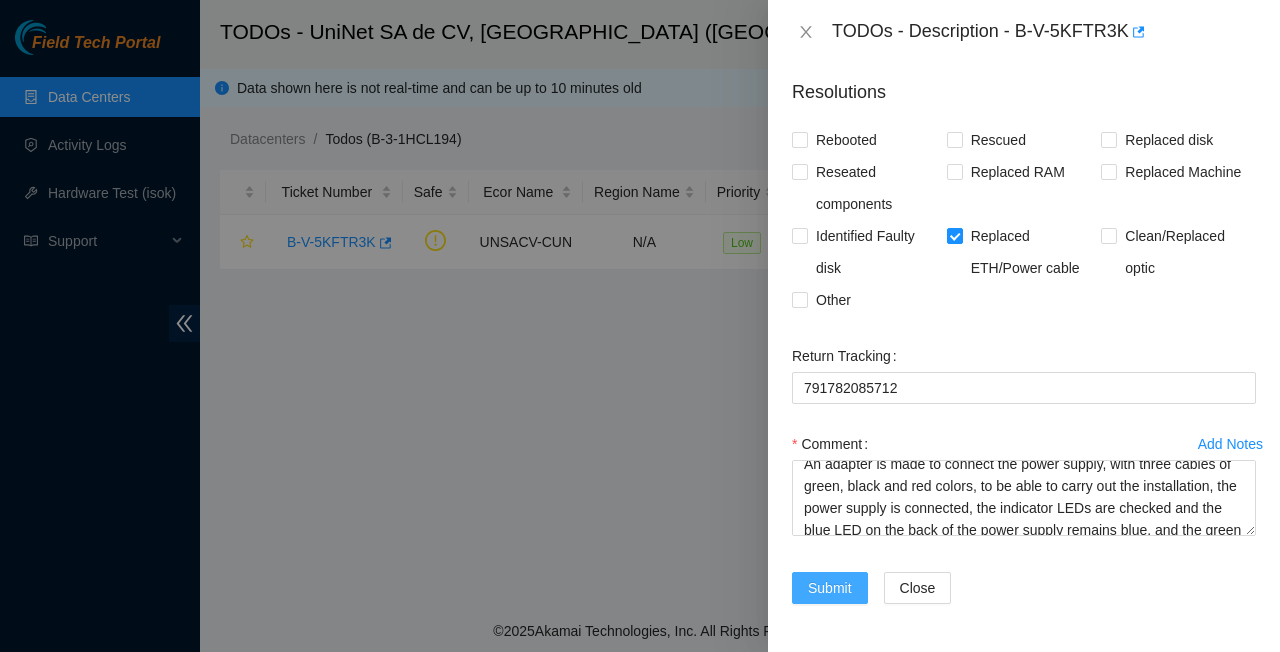 click on "Submit" at bounding box center [830, 588] 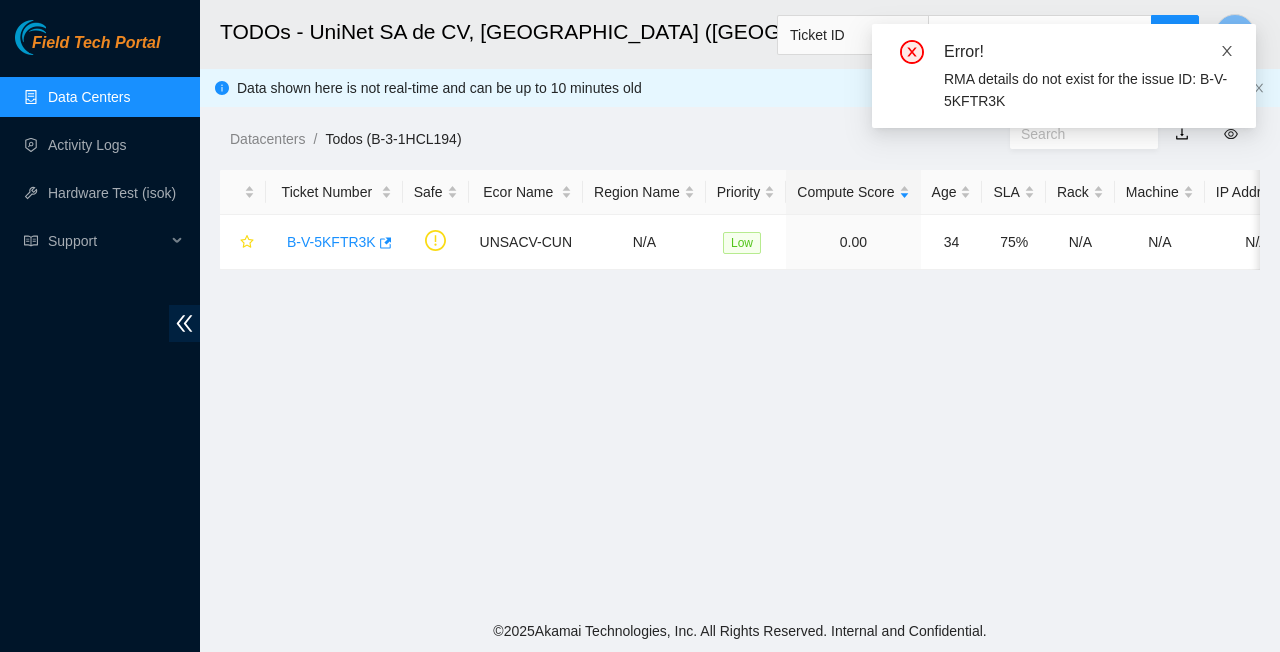 click 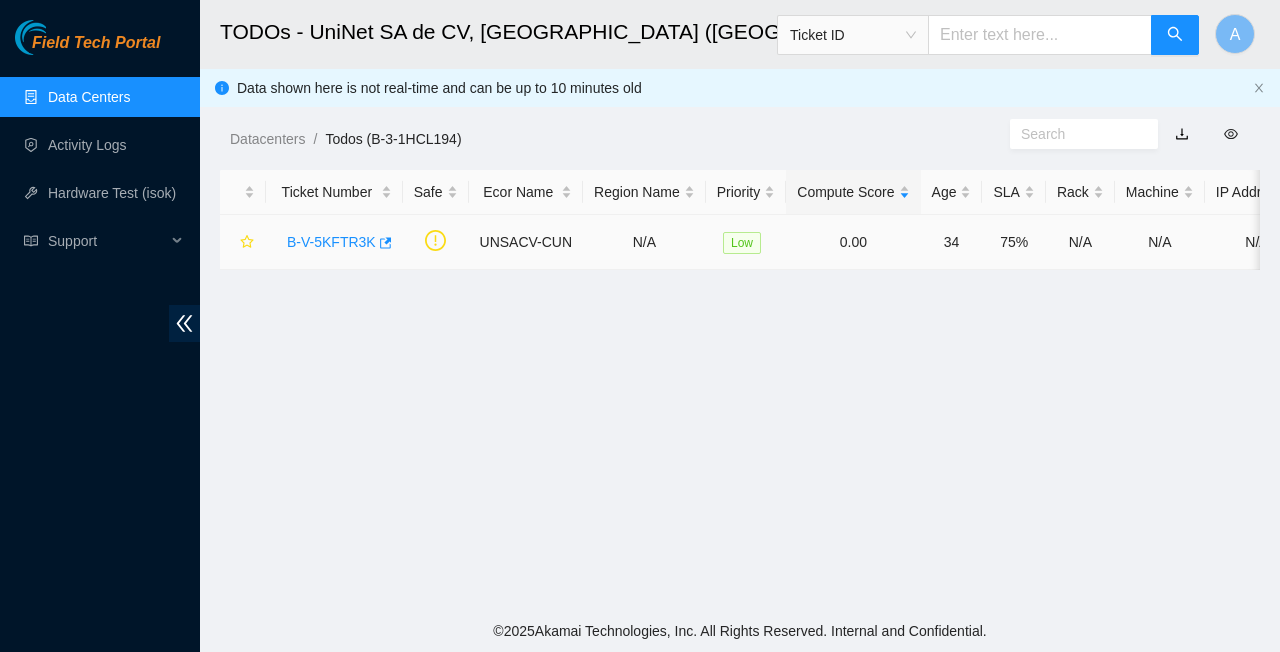 click on "B-V-5KFTR3K" at bounding box center (331, 242) 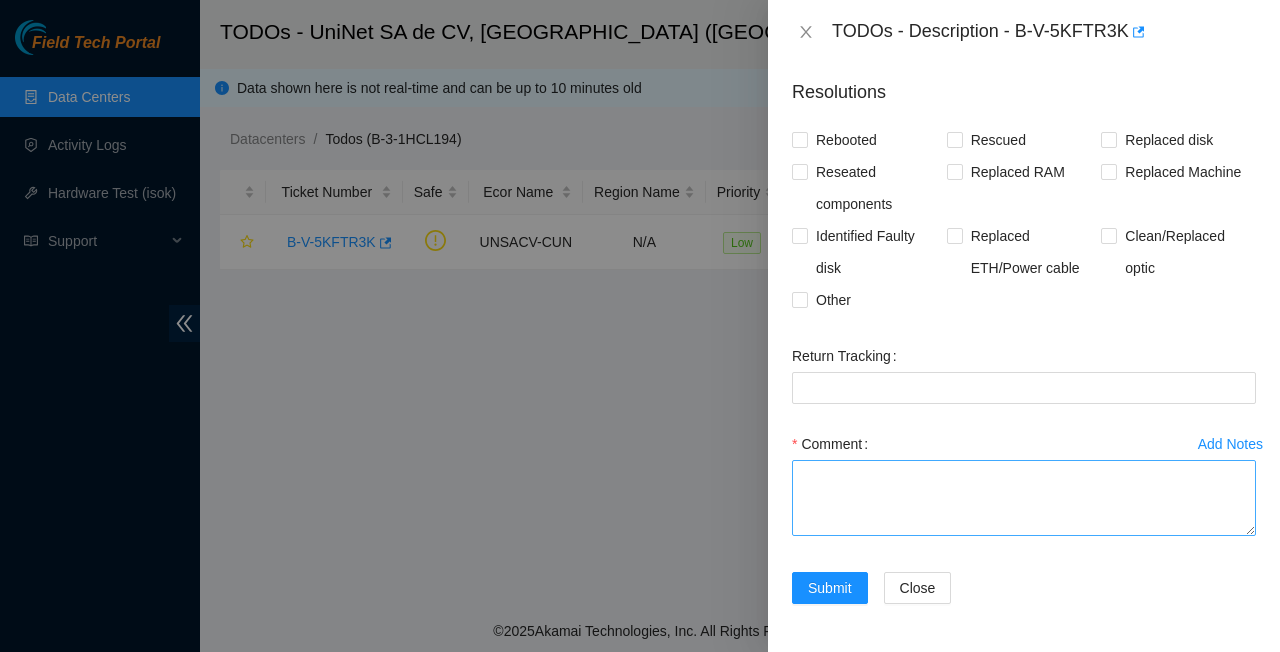 scroll, scrollTop: 464, scrollLeft: 0, axis: vertical 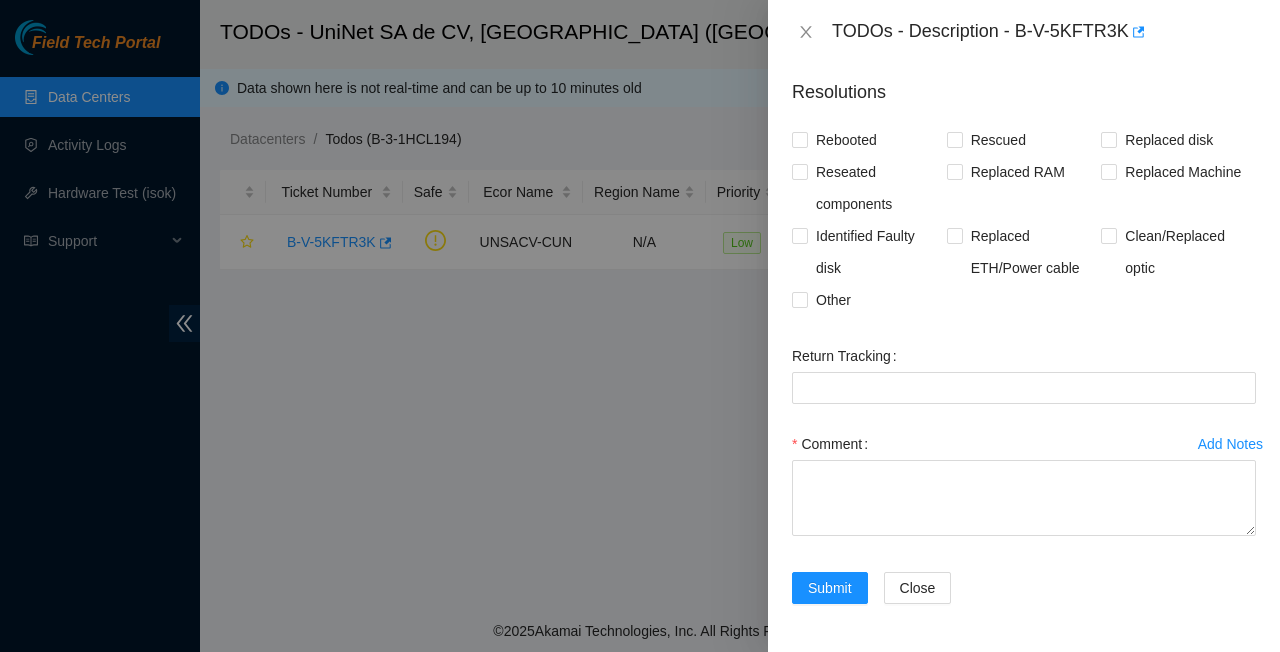 click on "Comment" at bounding box center (1024, 444) 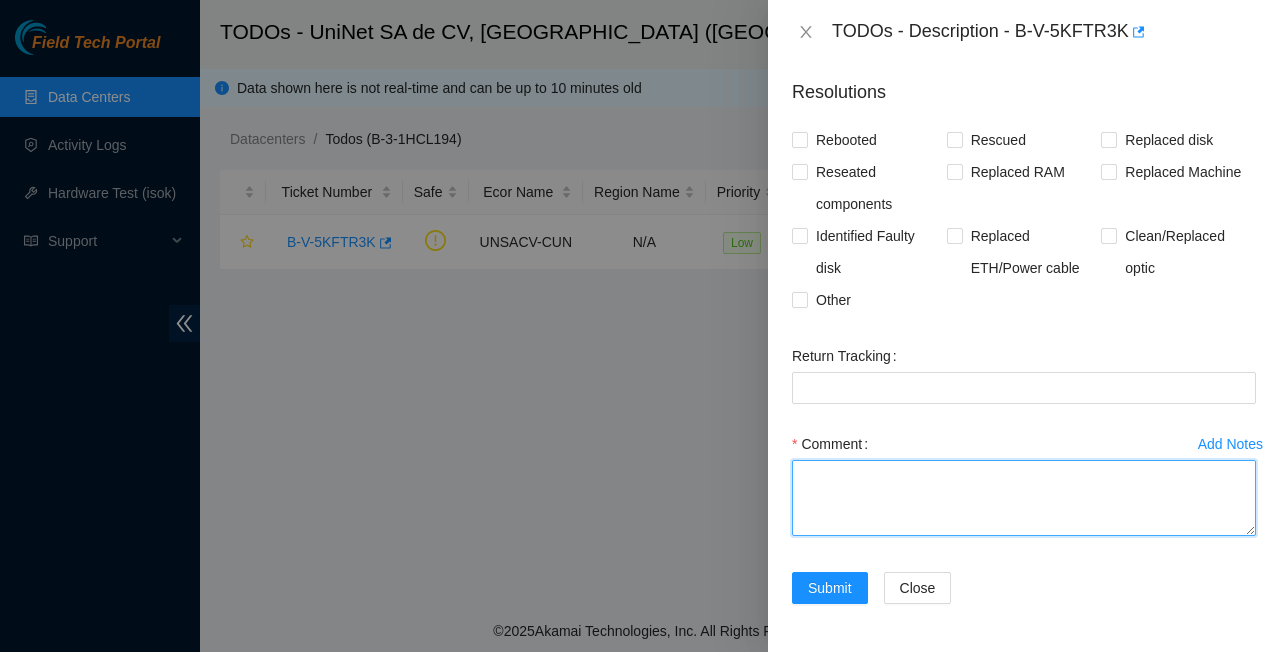 click on "Comment" at bounding box center (1024, 498) 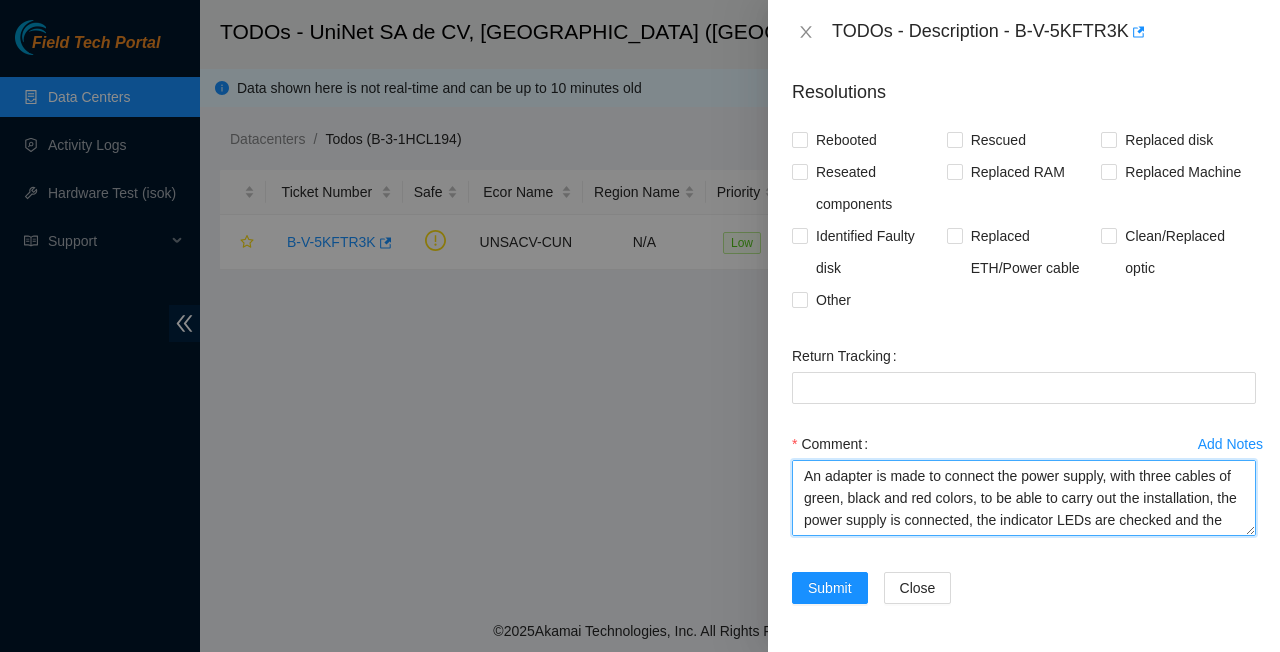scroll, scrollTop: 66, scrollLeft: 0, axis: vertical 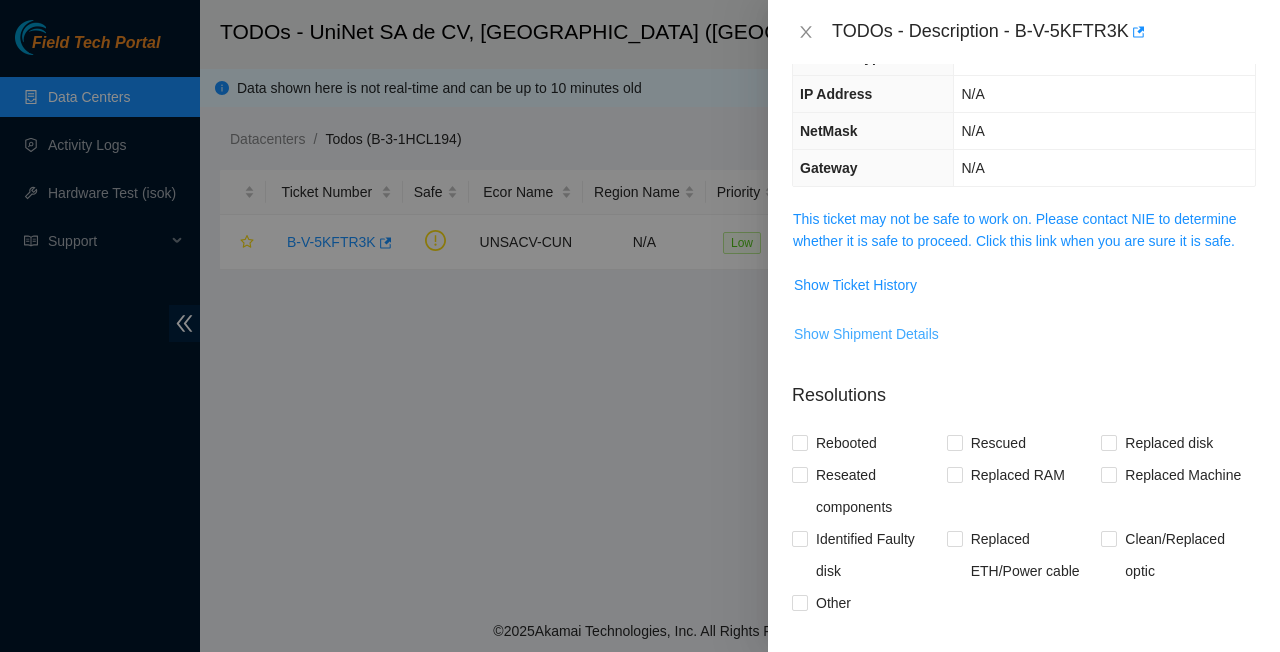 click on "Show Shipment Details" at bounding box center (866, 334) 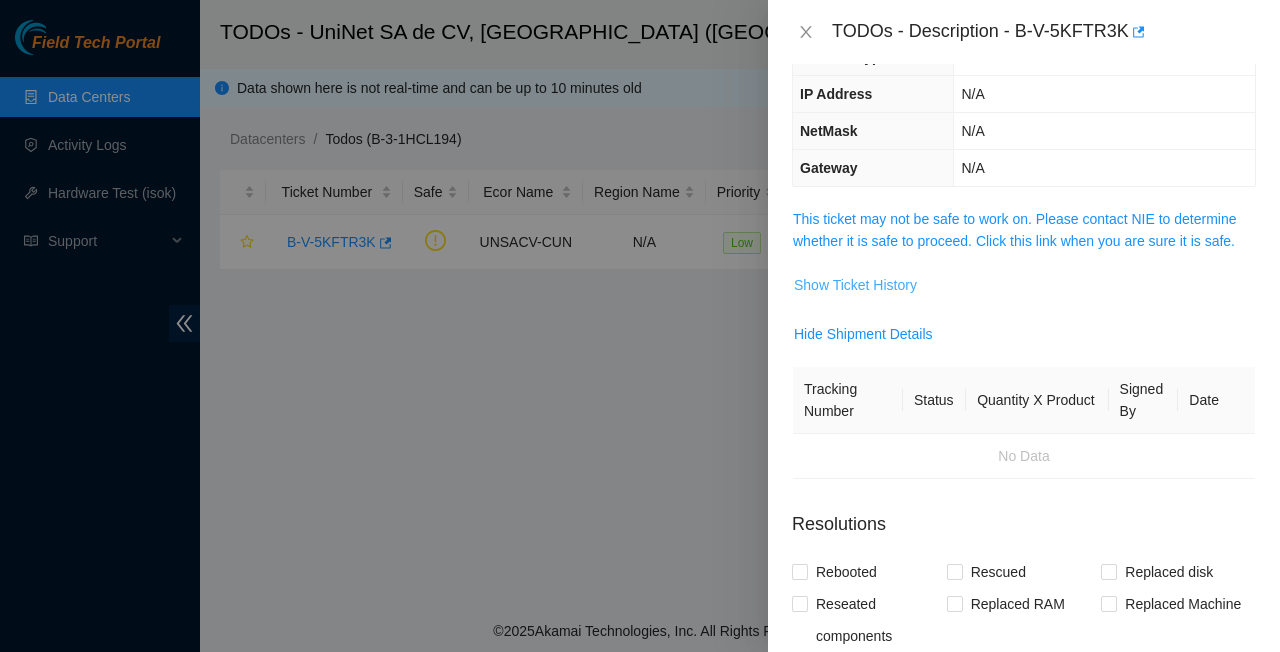 click on "Show Ticket History" at bounding box center (855, 285) 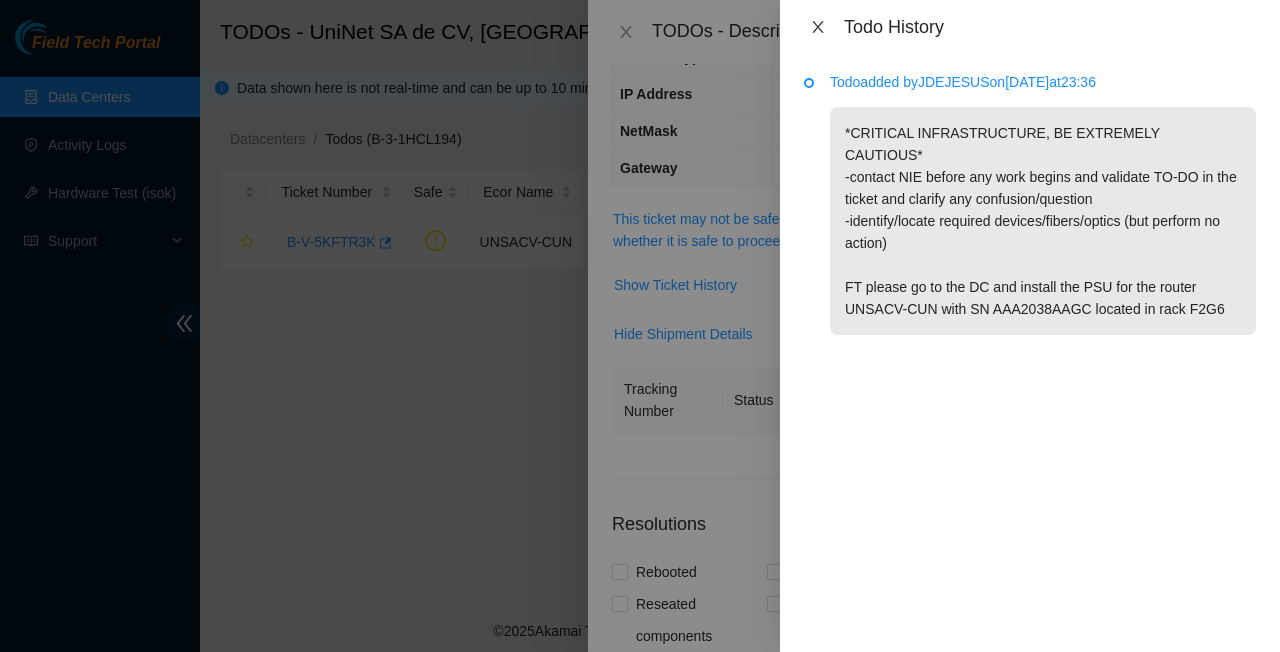 click 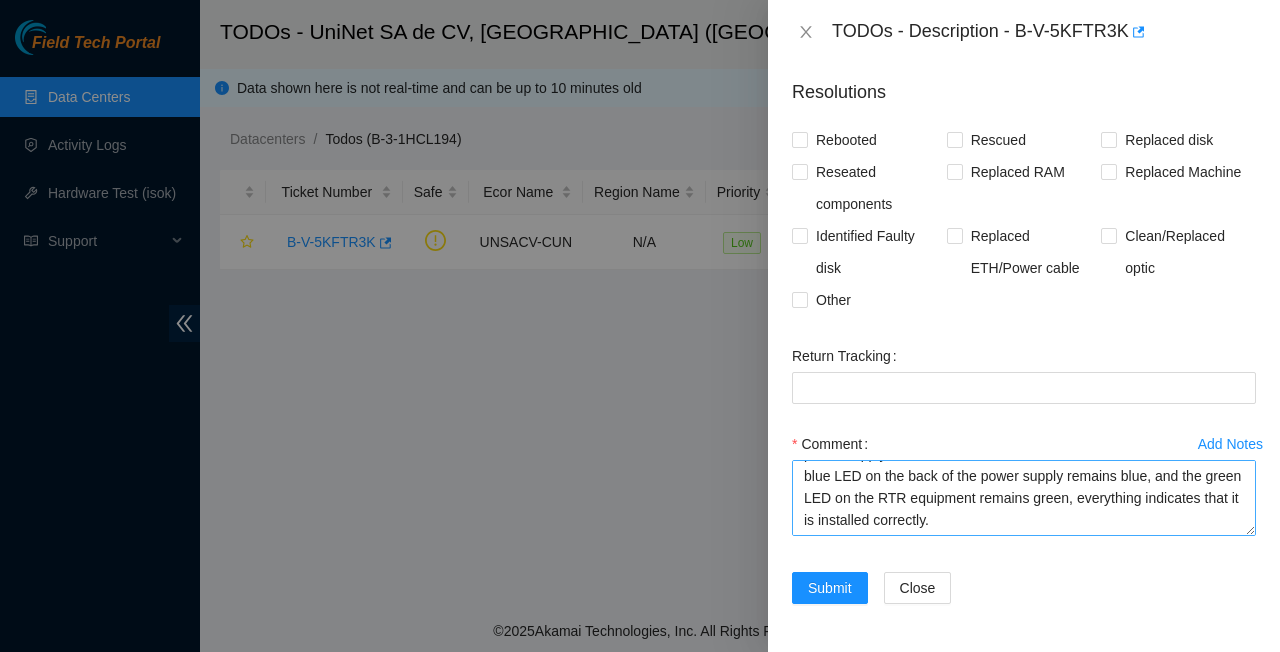 scroll, scrollTop: 593, scrollLeft: 0, axis: vertical 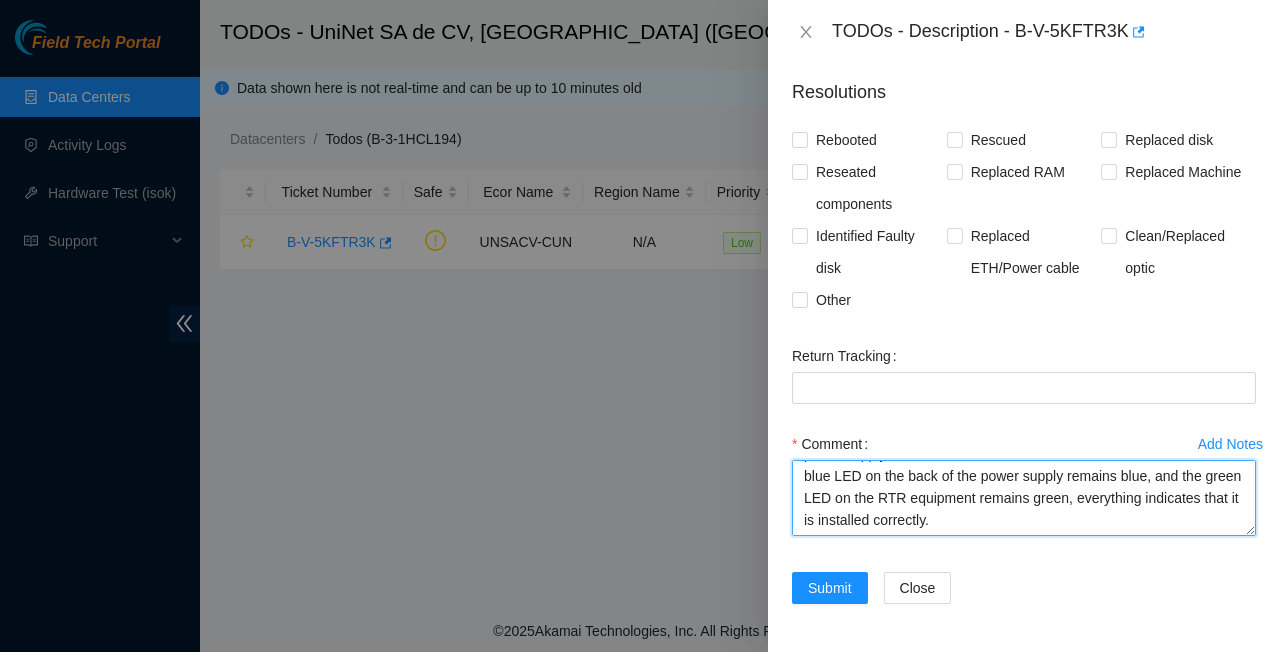 click on "An adapter is made to connect the power supply, with three cables of green, black and red colors, to be able to carry out the installation, the power supply is connected, the indicator LEDs are checked and the blue LED on the back of the power supply remains blue, and the green LED on the RTR equipment remains green, everything indicates that it is installed correctly." at bounding box center [1024, 498] 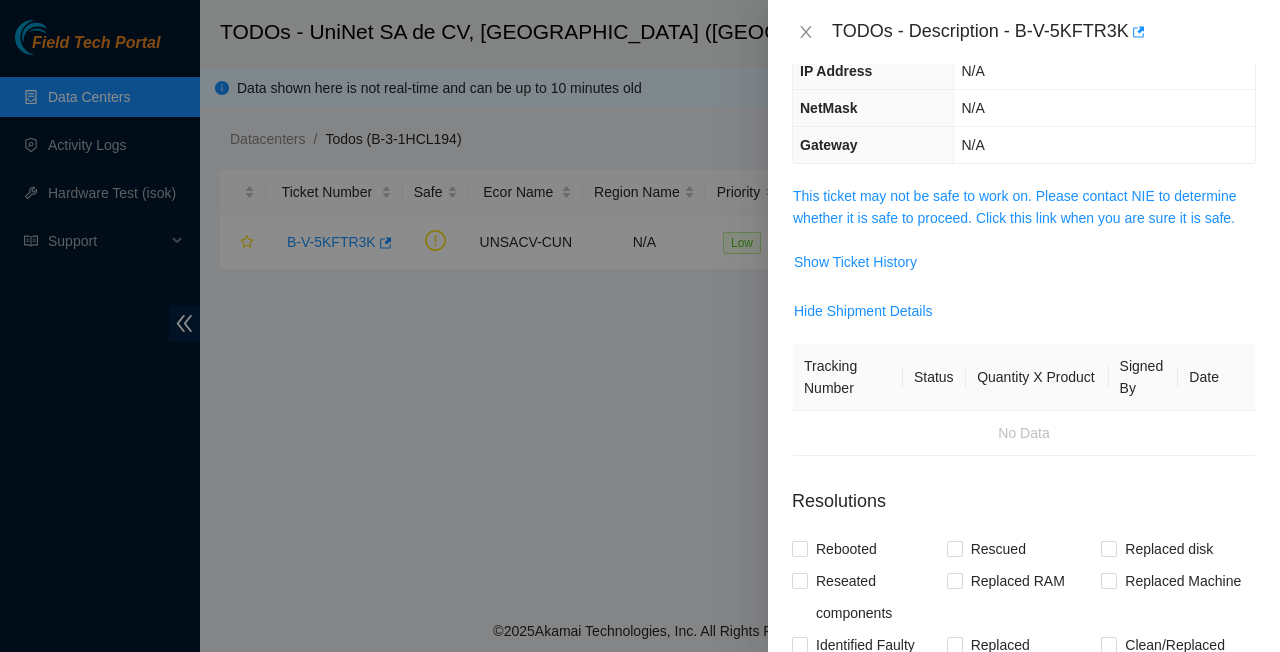 scroll, scrollTop: 0, scrollLeft: 0, axis: both 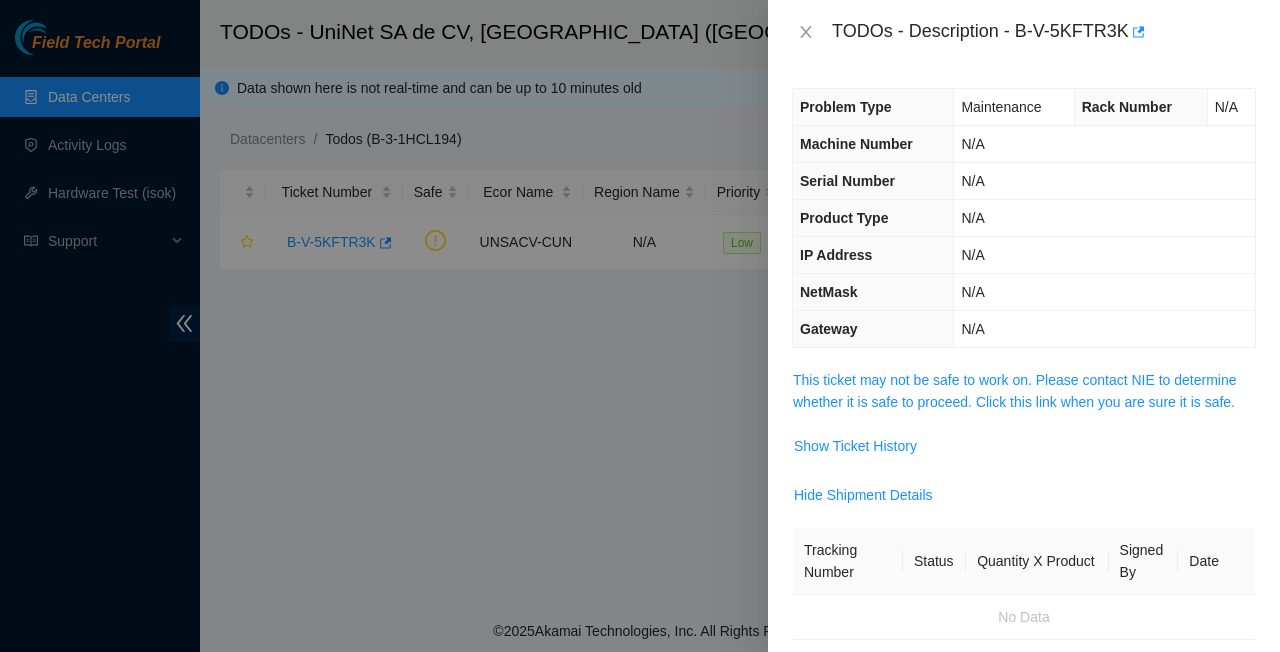 drag, startPoint x: 1094, startPoint y: 413, endPoint x: 1206, endPoint y: -22, distance: 449.18704 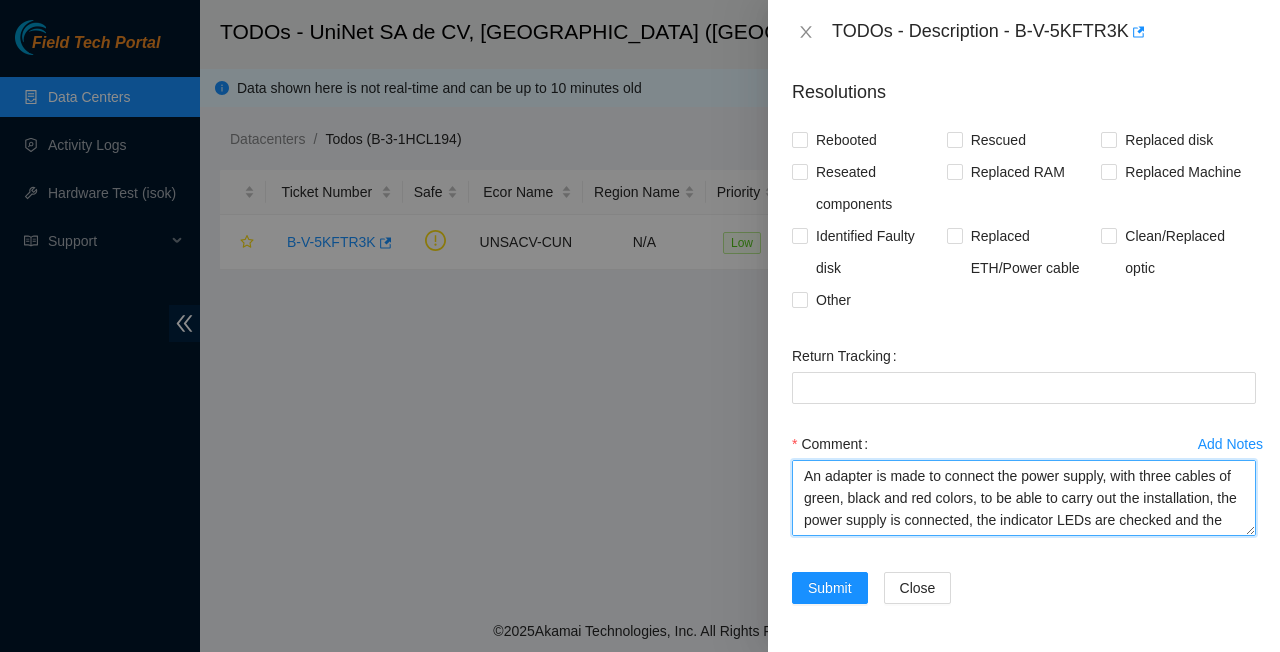 scroll, scrollTop: 593, scrollLeft: 0, axis: vertical 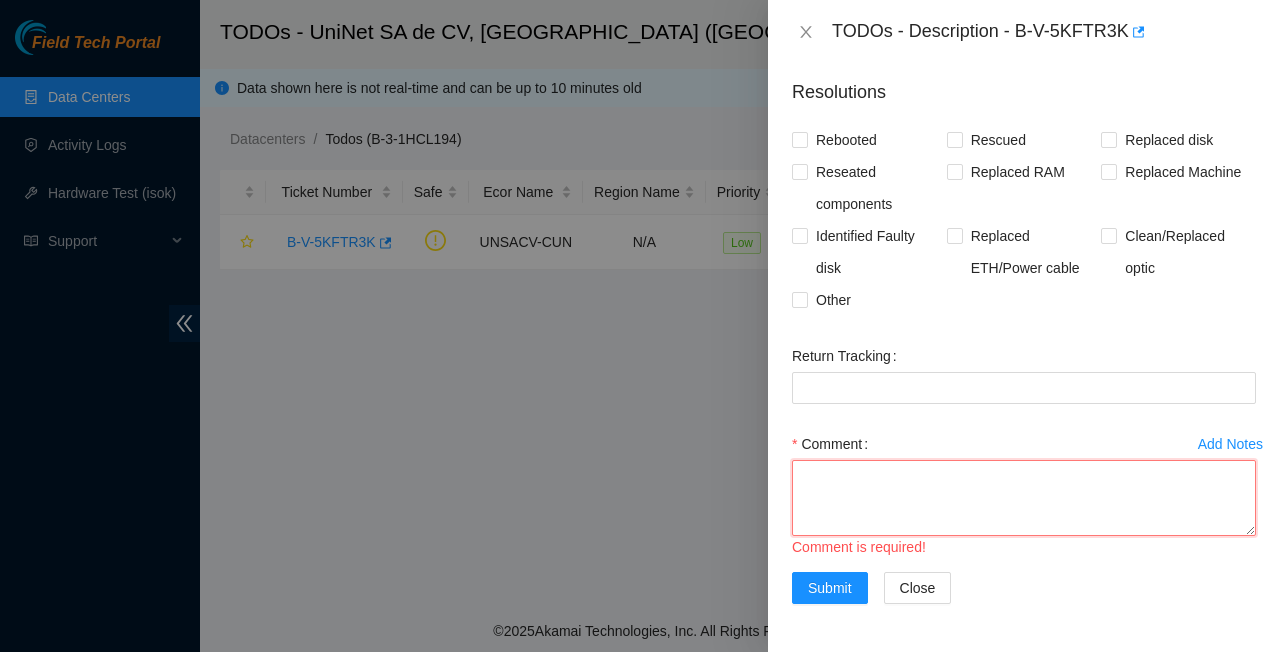 paste on "An adapter is made to connect the source, with three cables of green, black and red colors, to be able to carry out the installation, the source is connected, the indicator LEDs are checked and the blue LED on the back of the source remains blue, and the green LED on the RTR equipment remains green, everything indicates that it is installed correctly. The source is removed with NS S0A040Z822020000265 and the power source is installed with NS T0A040Z822020000012" 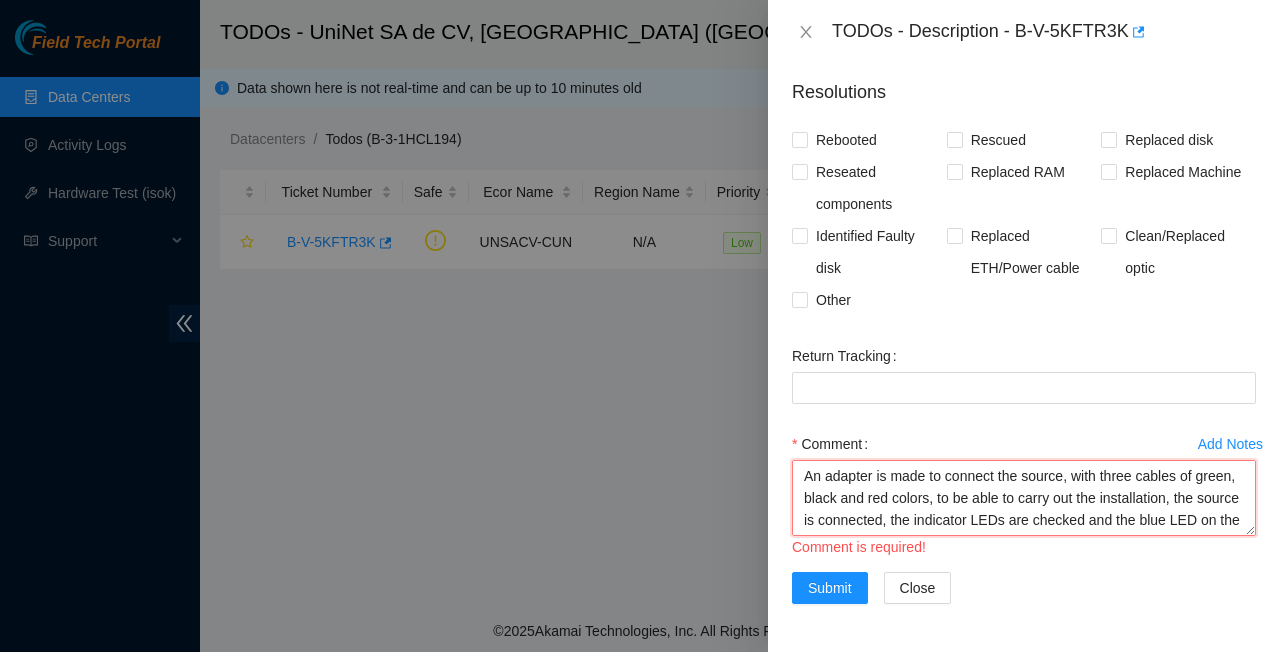 scroll, scrollTop: 110, scrollLeft: 0, axis: vertical 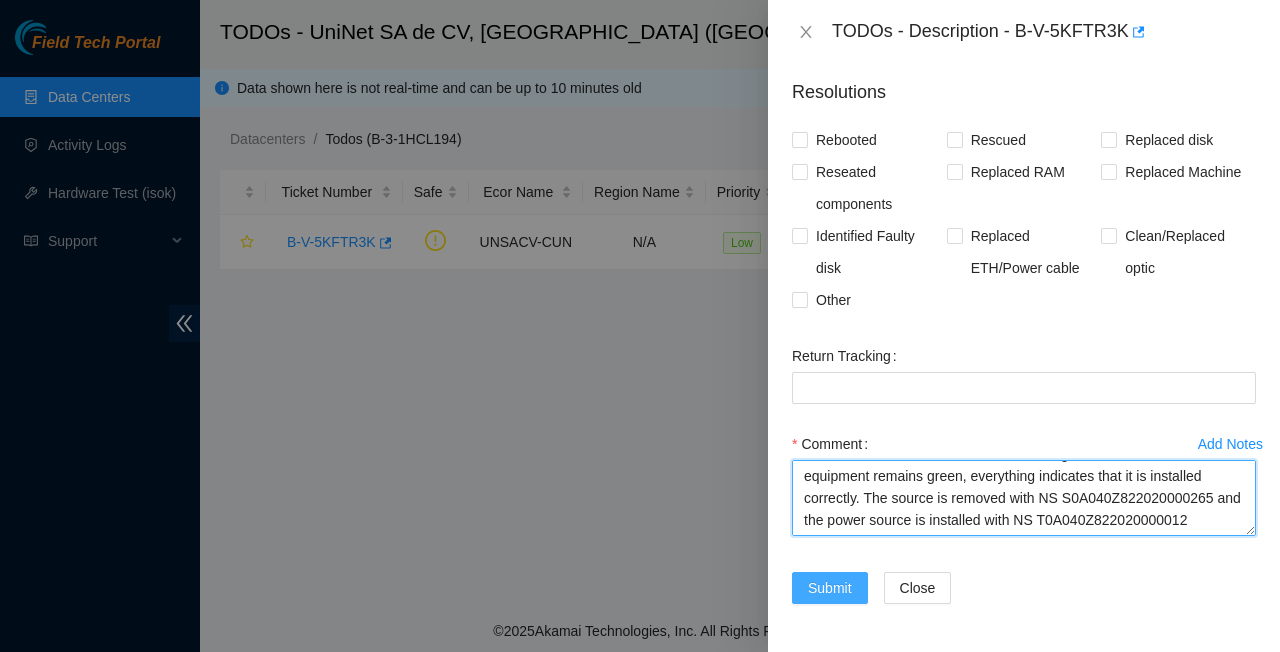 type on "An adapter is made to connect the source, with three cables of green, black and red colors, to be able to carry out the installation, the source is connected, the indicator LEDs are checked and the blue LED on the back of the source remains blue, and the green LED on the RTR equipment remains green, everything indicates that it is installed correctly. The source is removed with NS S0A040Z822020000265 and the power source is installed with NS T0A040Z822020000012" 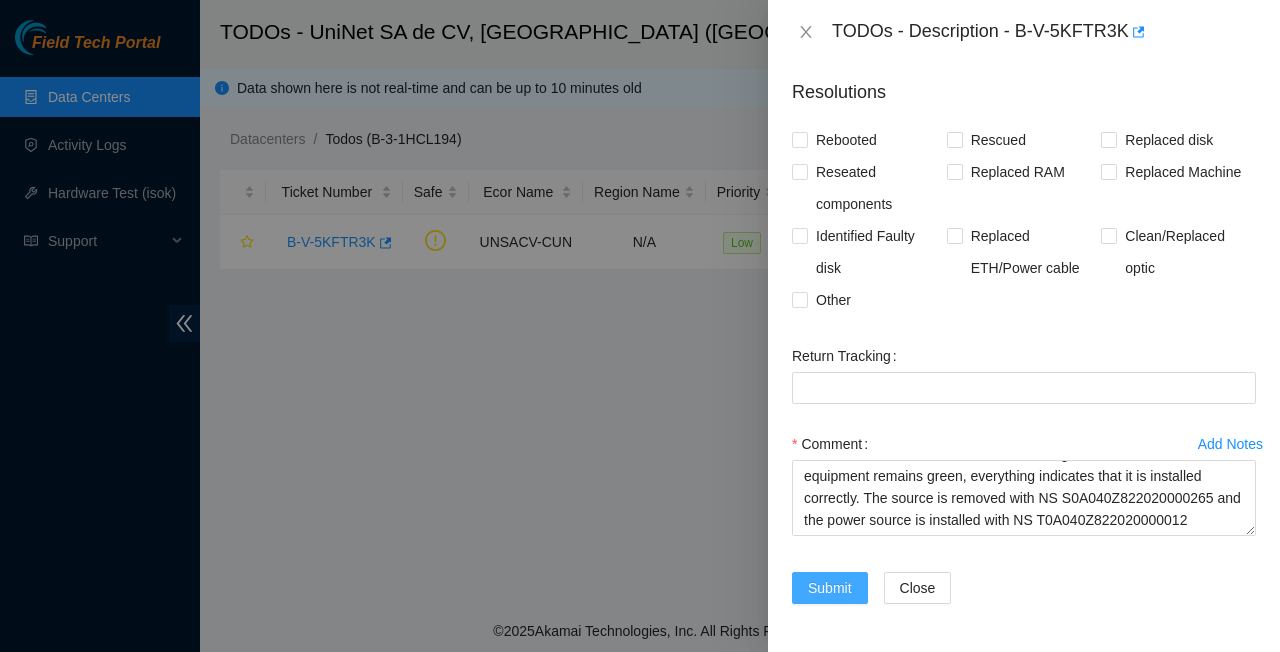 click on "Submit" at bounding box center [830, 588] 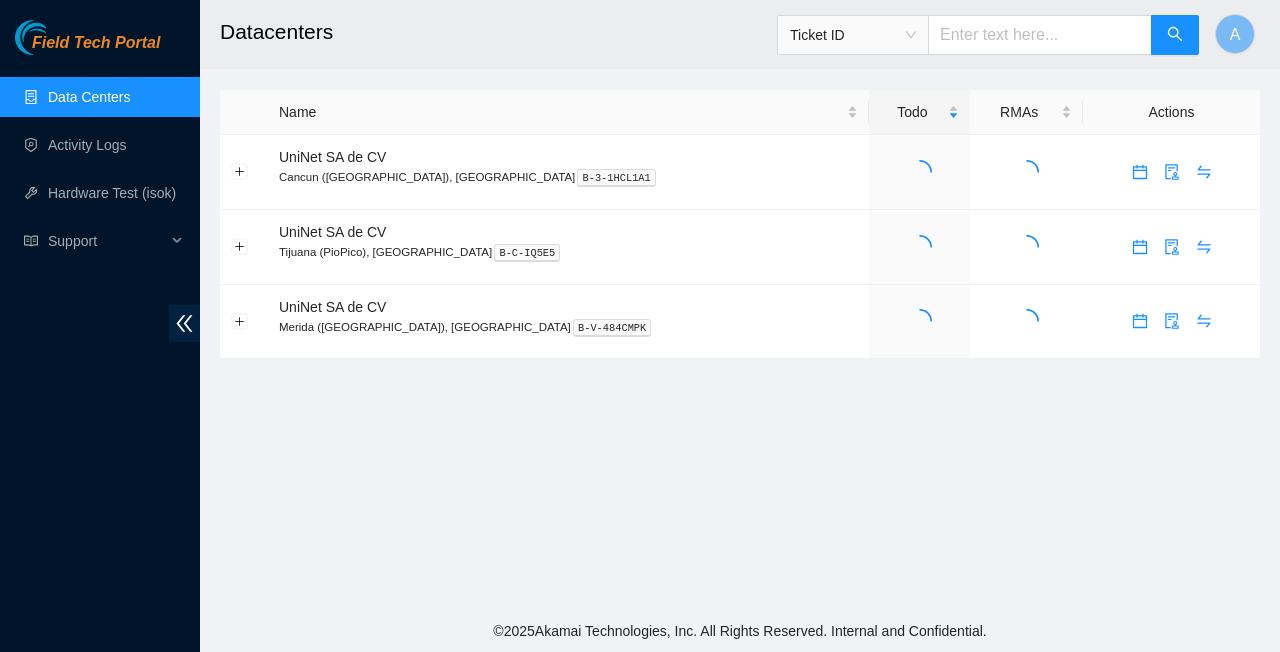 scroll, scrollTop: 0, scrollLeft: 0, axis: both 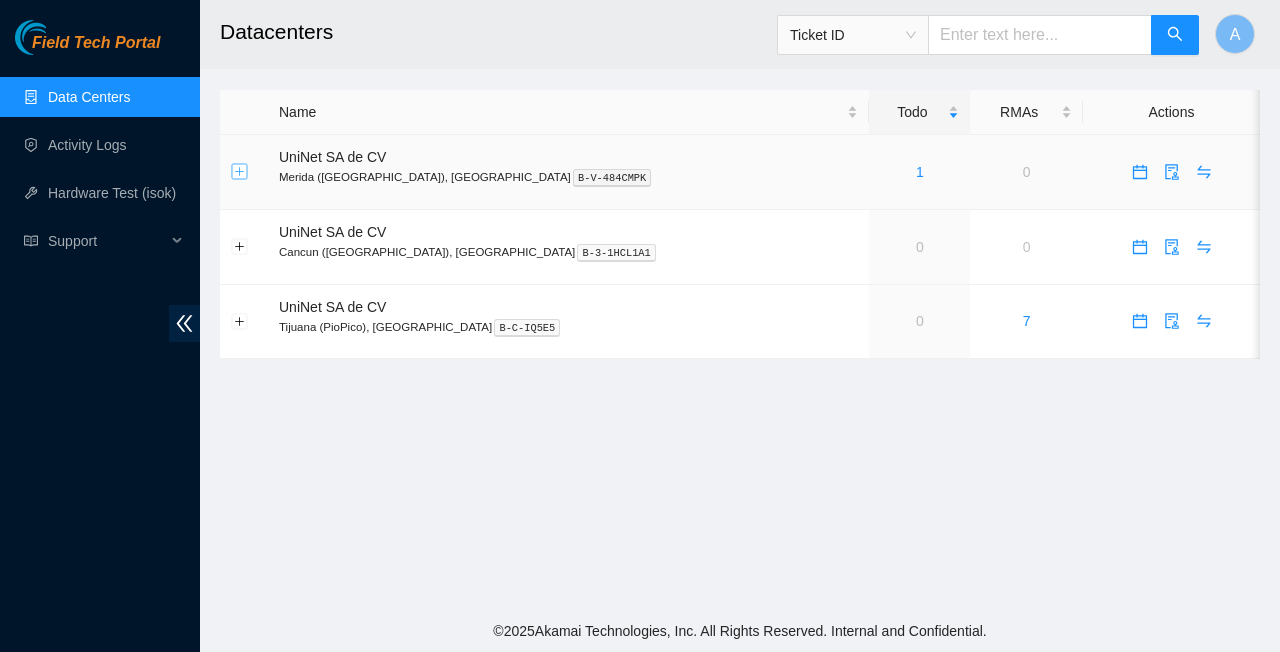 click at bounding box center (240, 172) 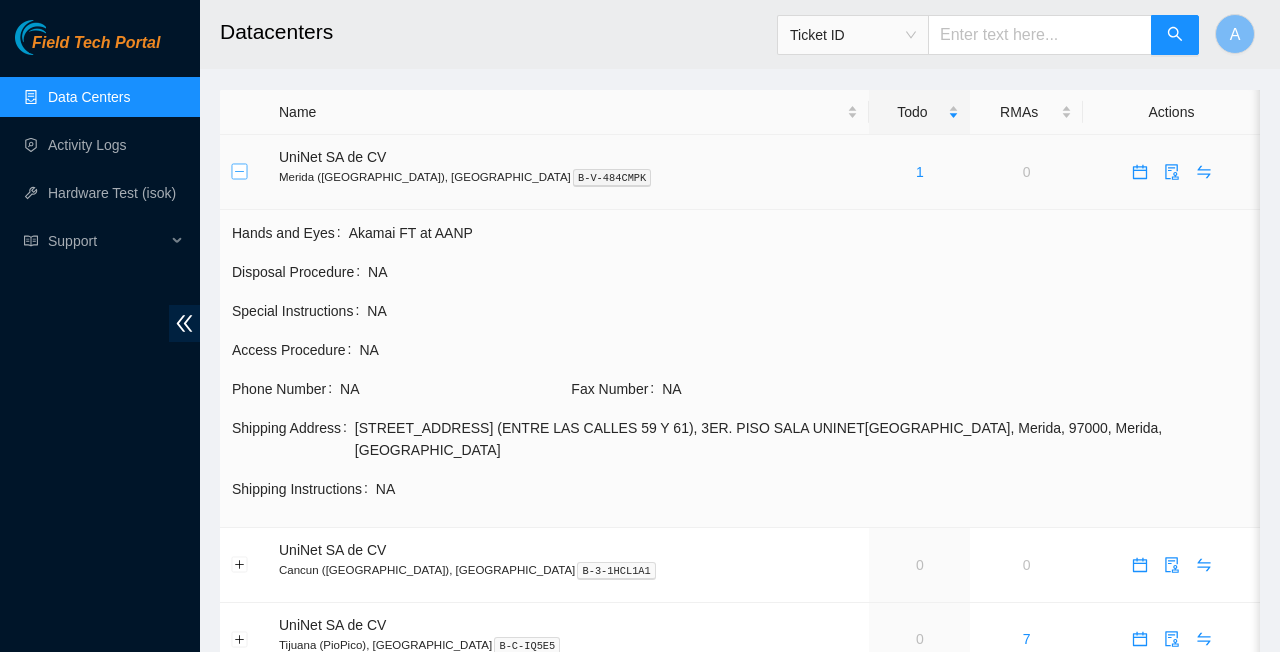 click at bounding box center (240, 172) 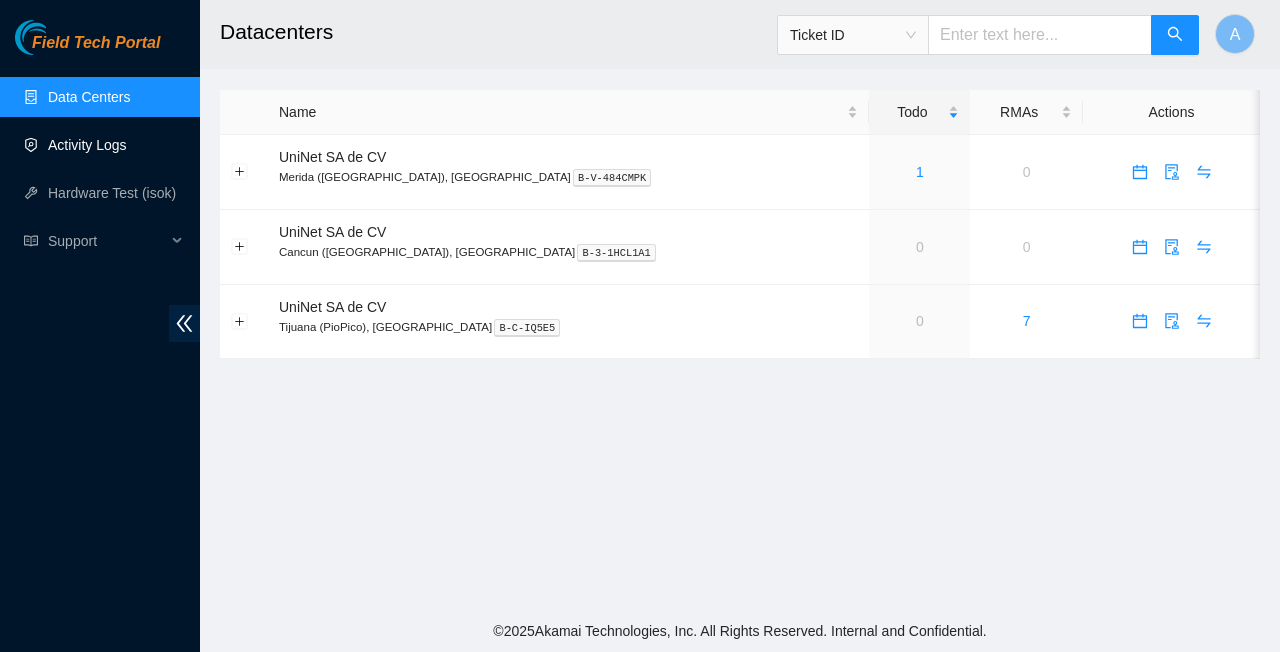 click on "Activity Logs" at bounding box center [87, 145] 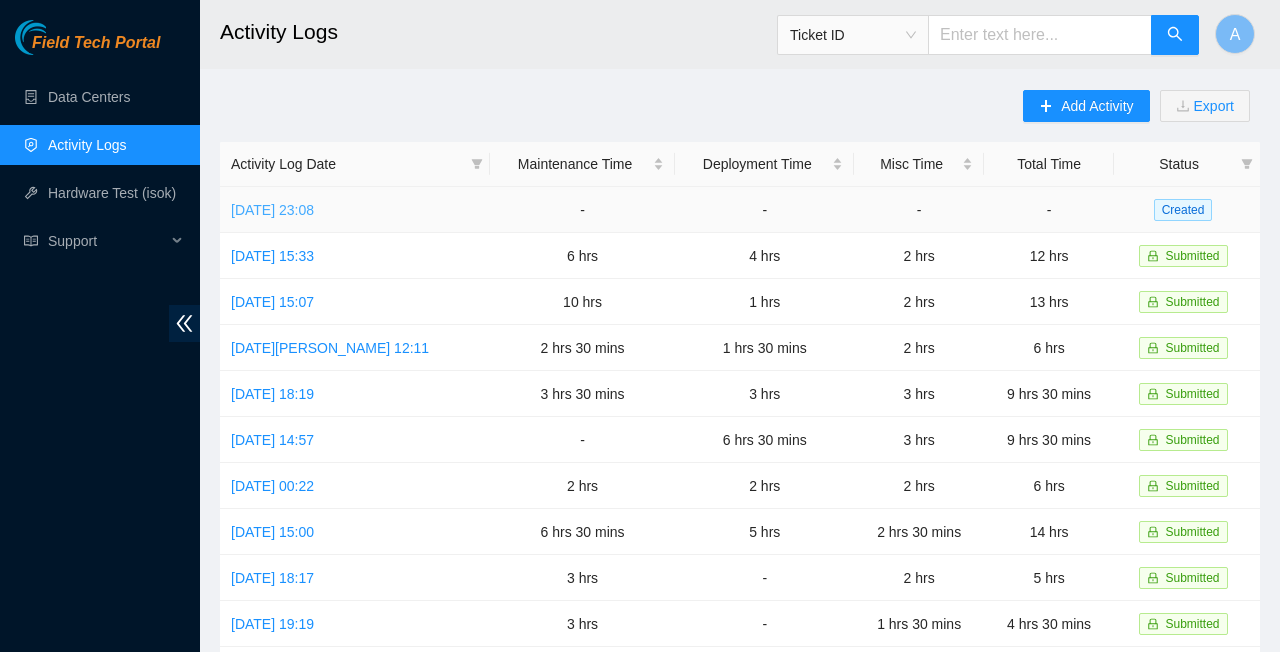 click on "[DATE] 23:08" at bounding box center (272, 210) 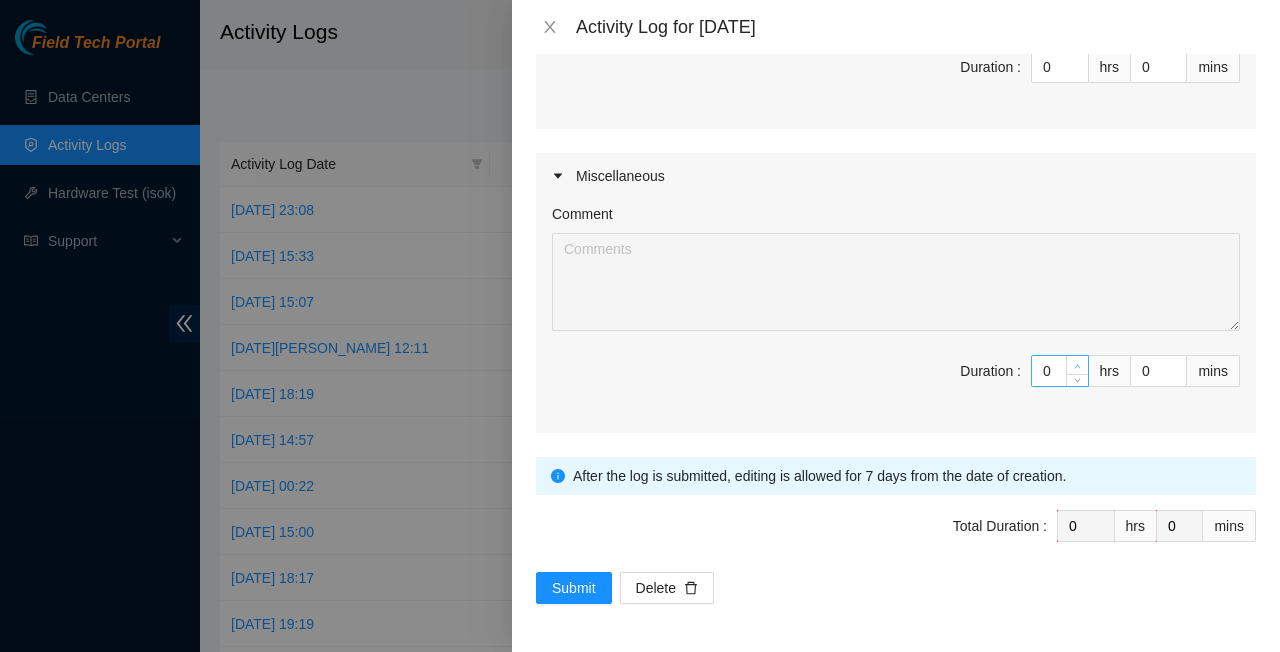 scroll, scrollTop: 936, scrollLeft: 0, axis: vertical 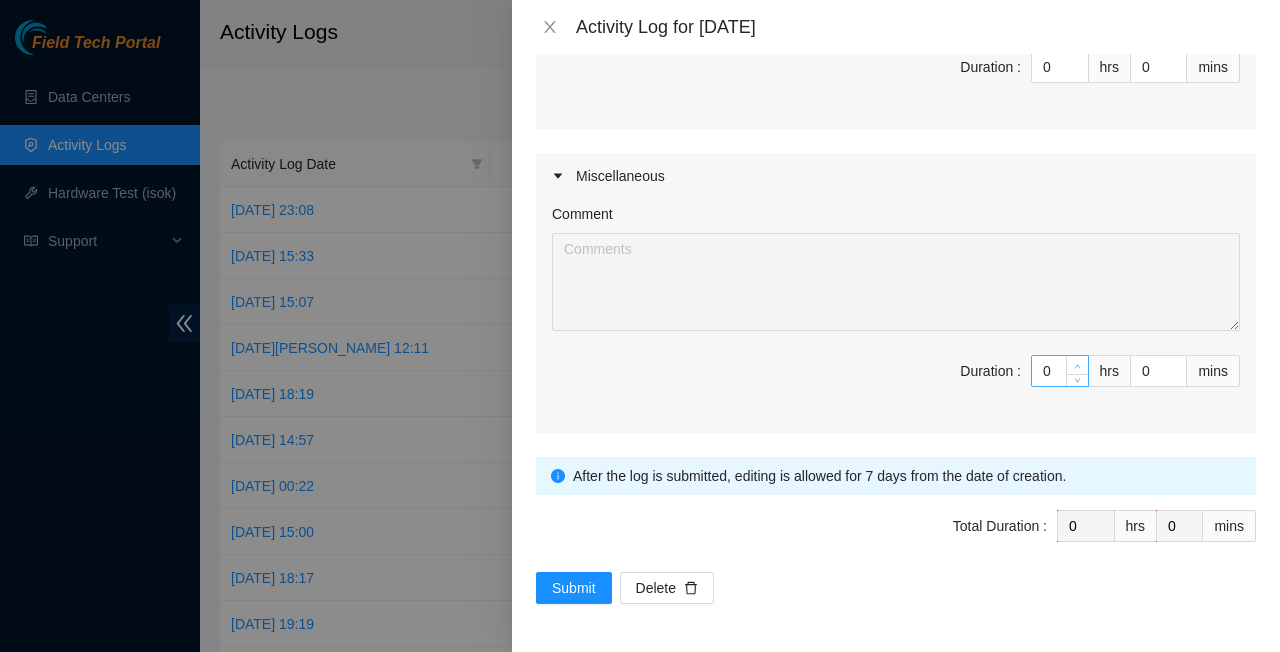 type on "1" 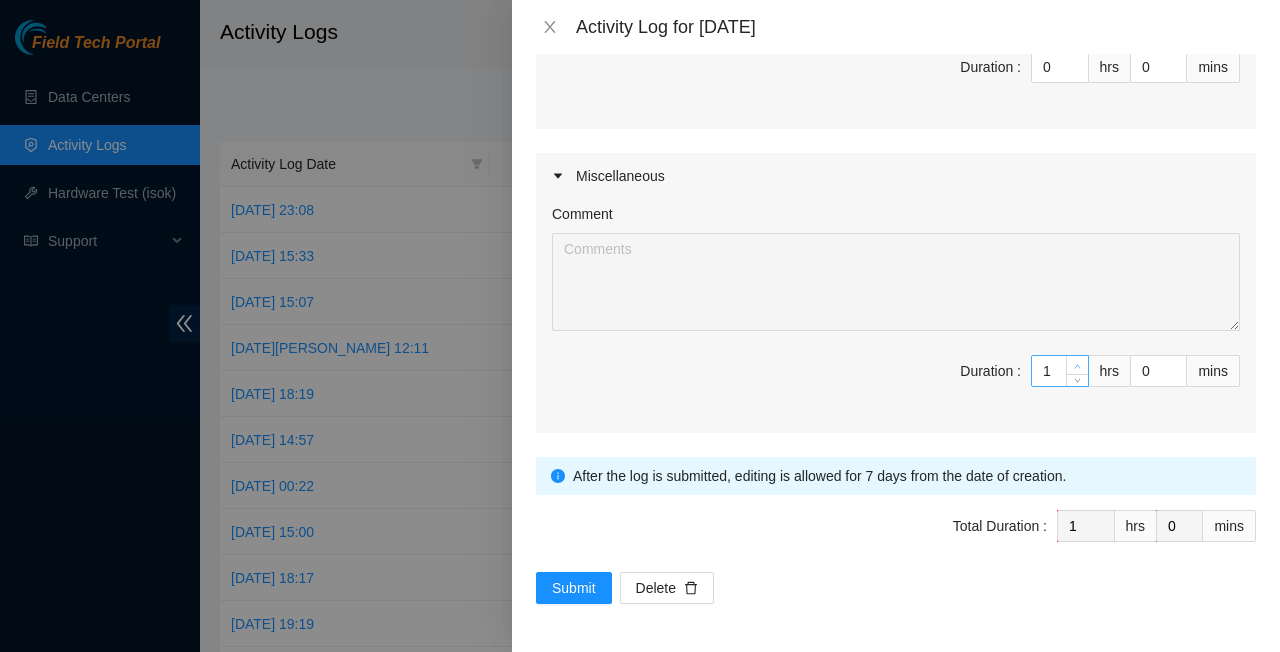click at bounding box center (1078, 366) 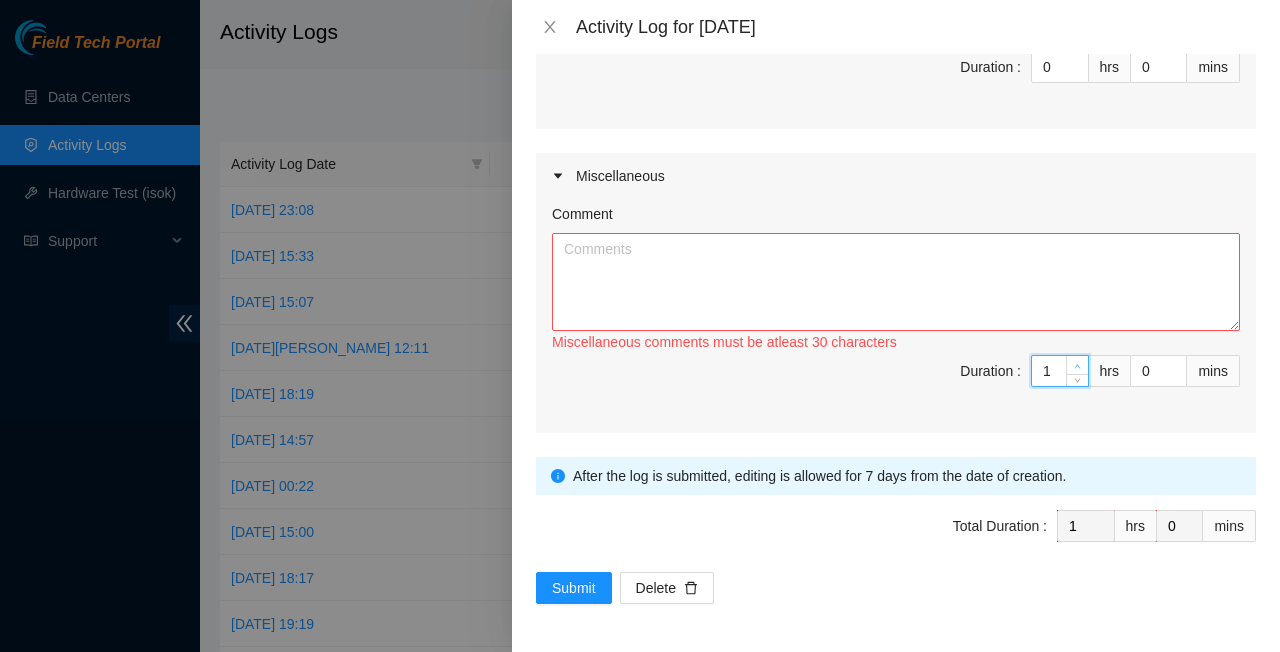 type on "2" 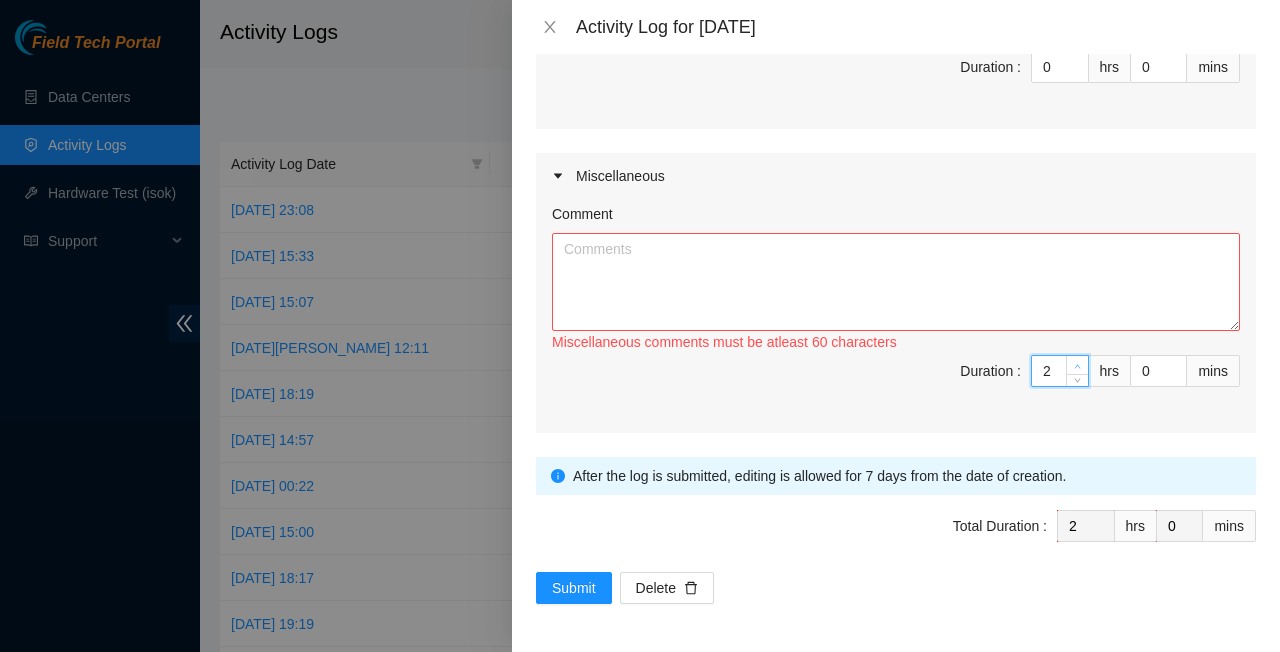 click at bounding box center (1078, 366) 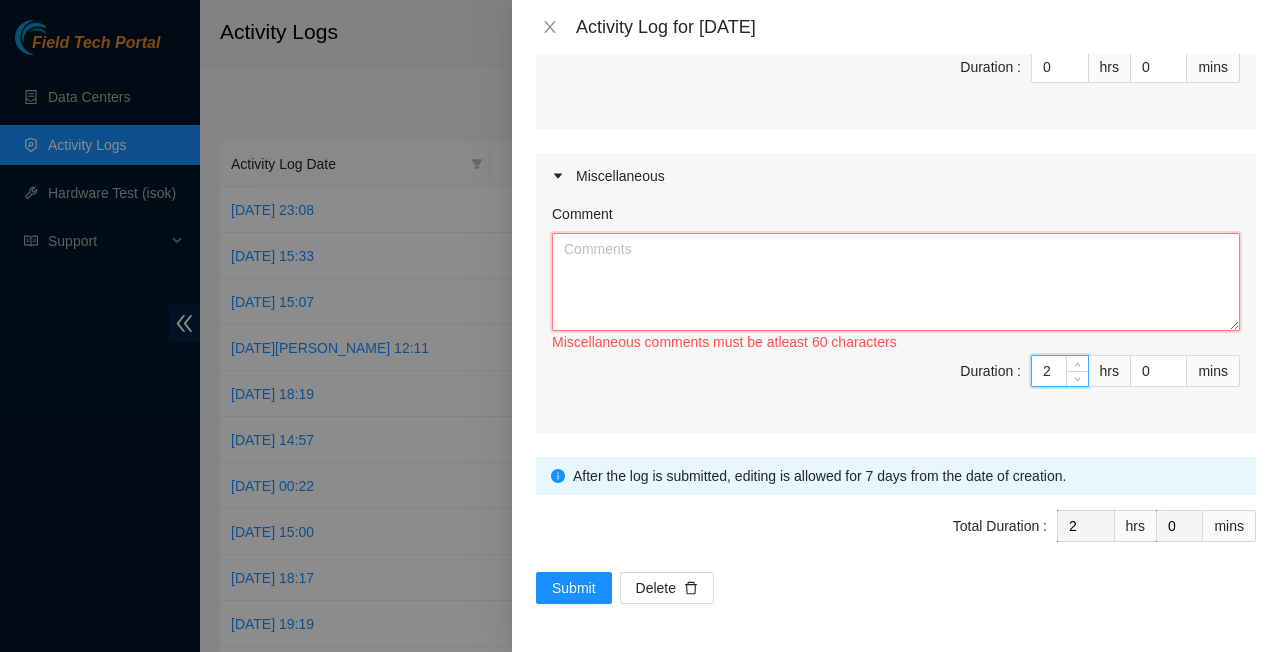 click on "Comment" at bounding box center (896, 282) 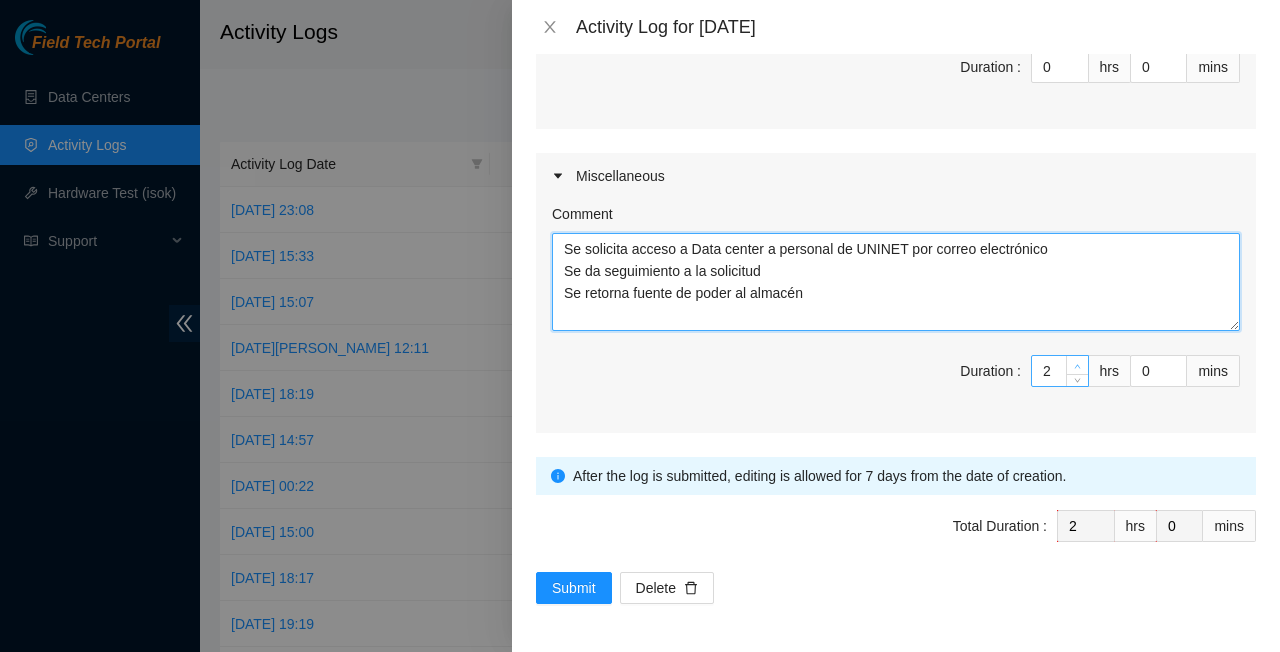 type on "Se solicita acceso a Data center a personal de UNINET por correo electrónico
Se da seguimiento a la solicitud
Se retorna fuente de poder al almacén" 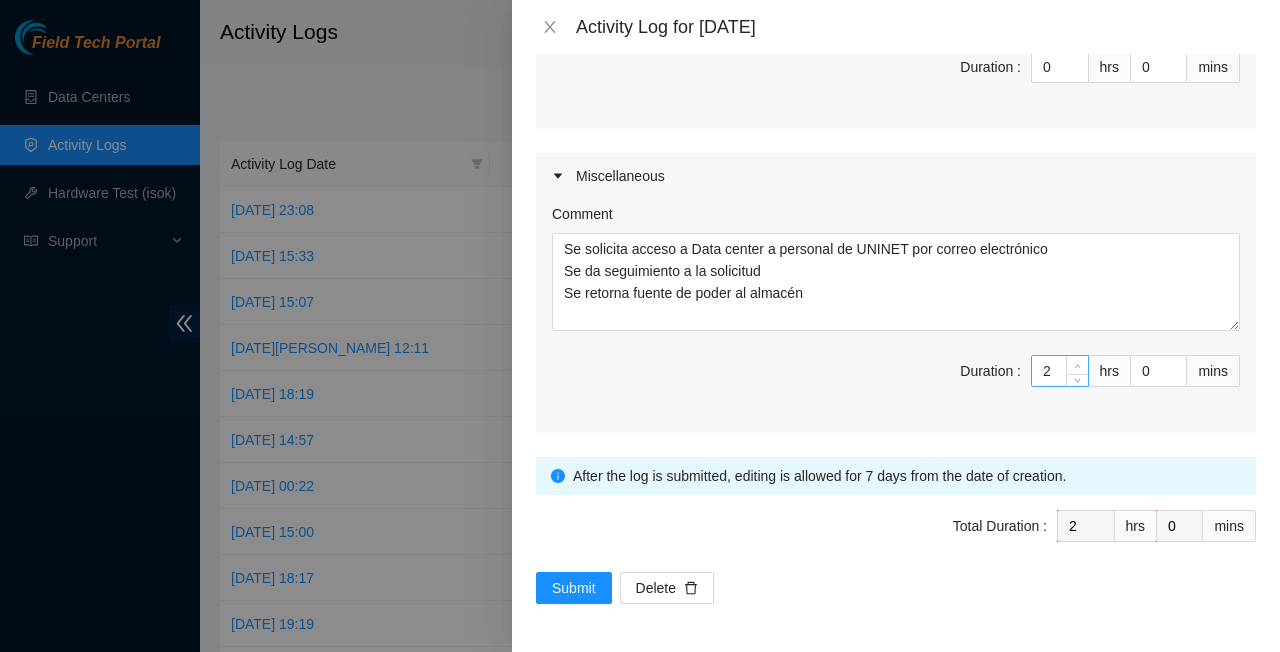 type on "3" 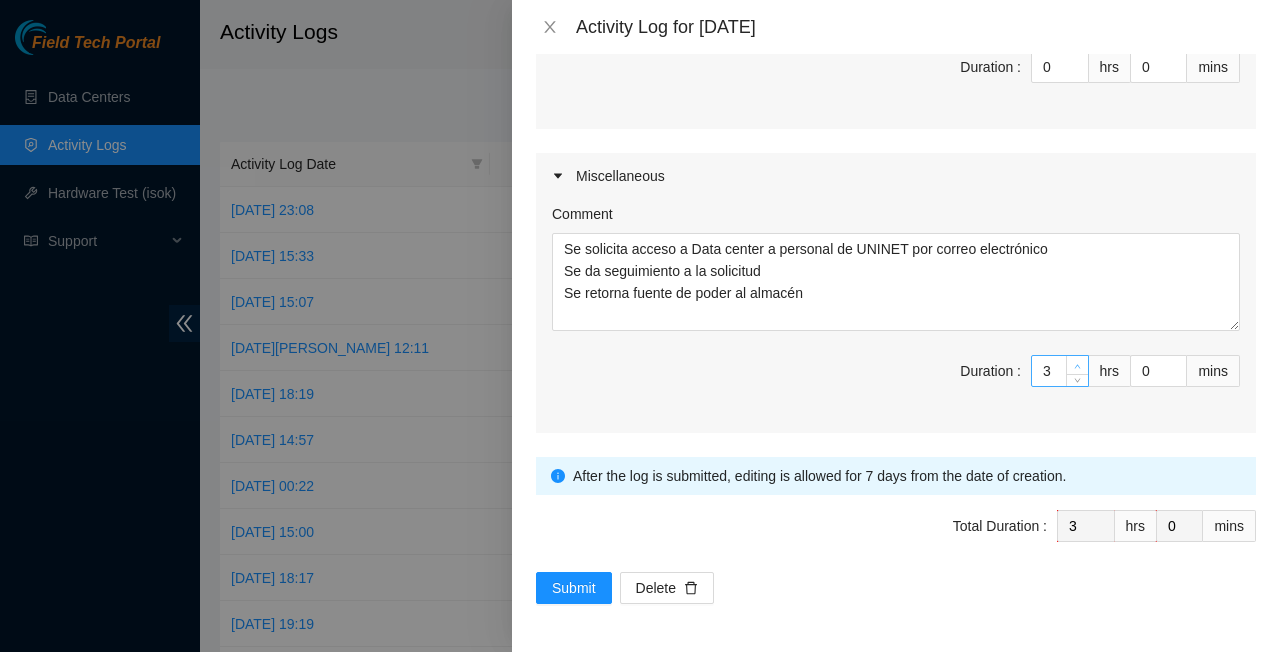 click 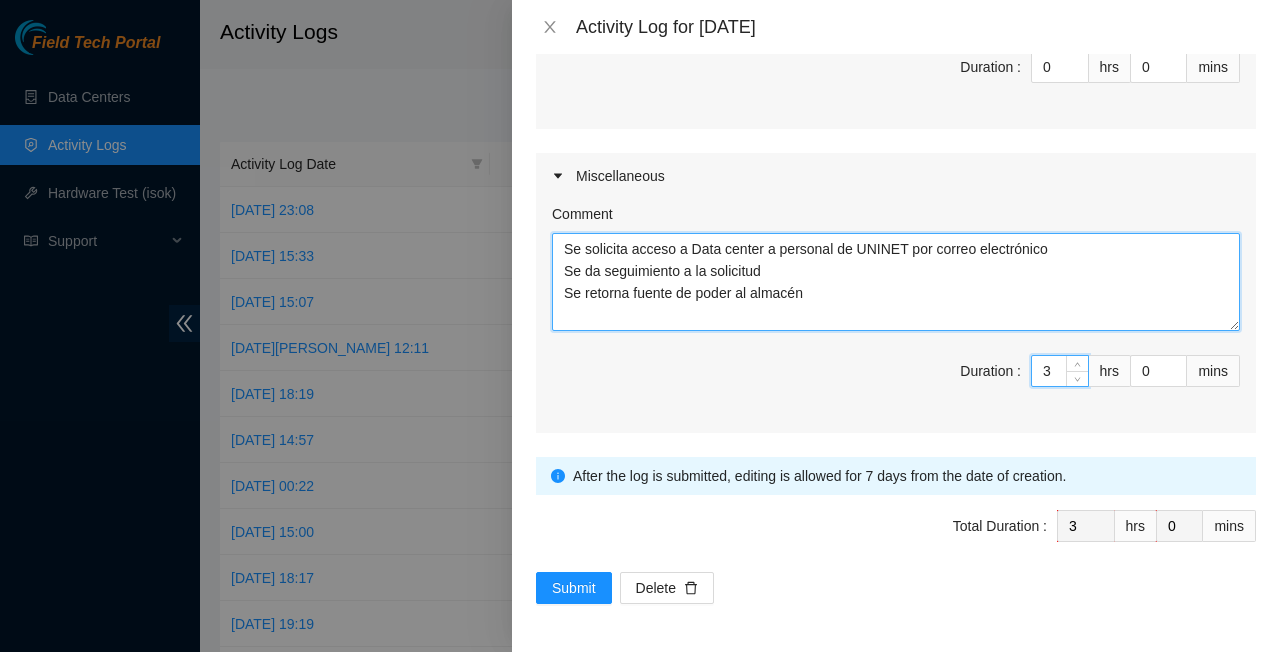 click on "Se solicita acceso a Data center a personal de UNINET por correo electrónico
Se da seguimiento a la solicitud
Se retorna fuente de poder al almacén" at bounding box center [896, 282] 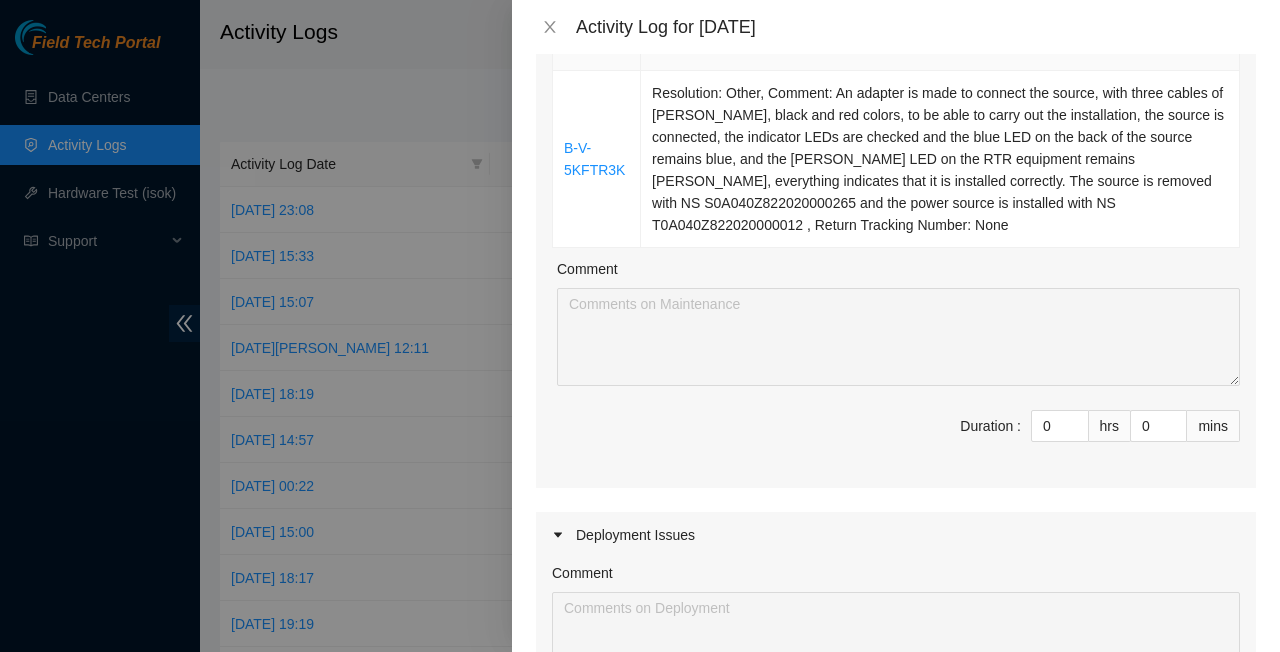 scroll, scrollTop: 263, scrollLeft: 0, axis: vertical 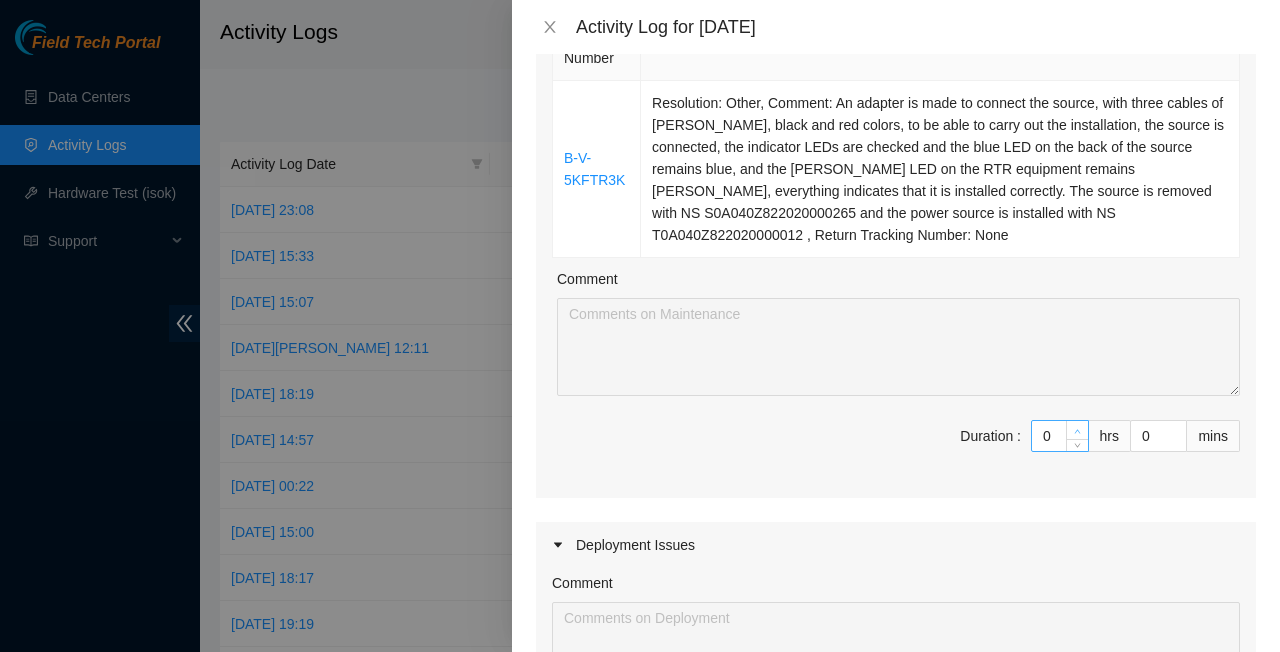 type on "Se solicita acceso a Data center a personal de UNINET por correo electrónico
Se da seguimiento a la solicitud
Se retorna fuente de poder al almacén
Documentación de la Actividad" 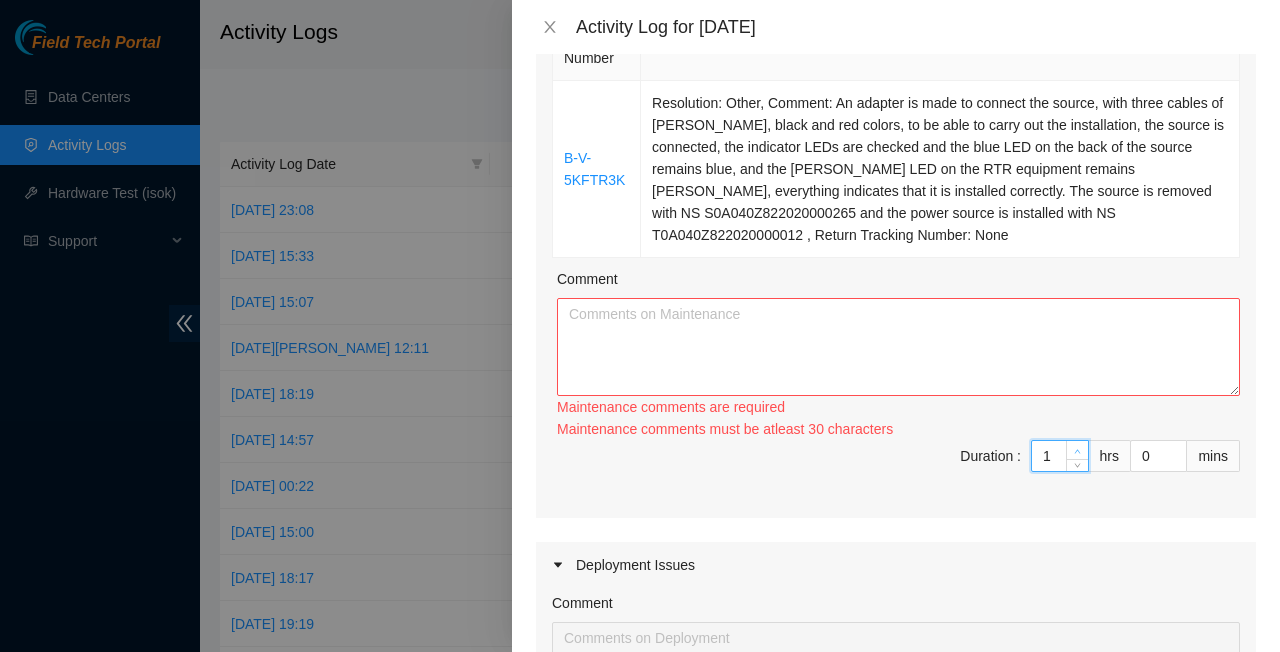 click at bounding box center [1078, 451] 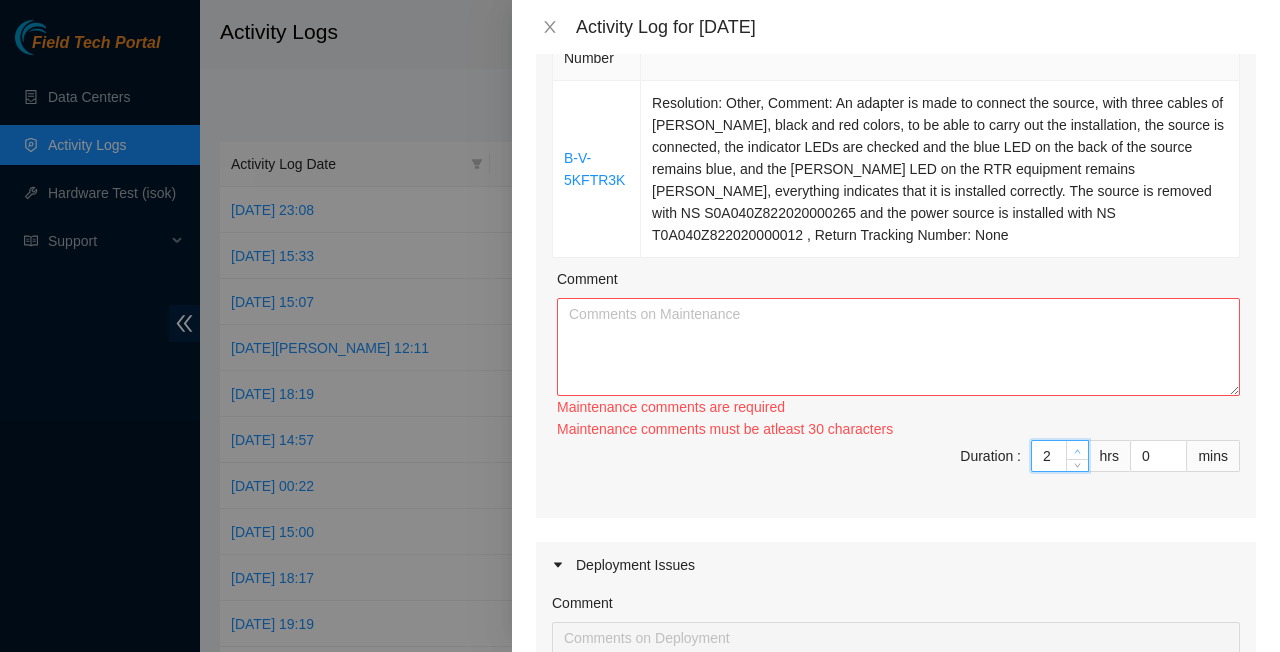 click at bounding box center (1077, 450) 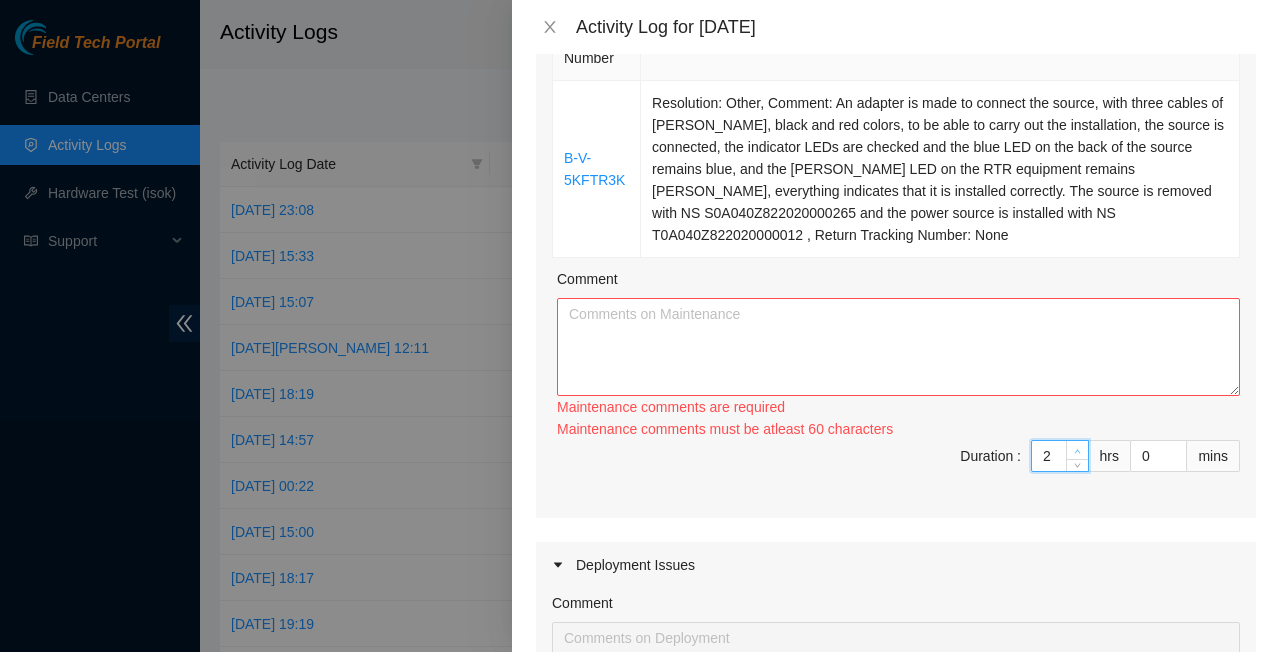 type on "3" 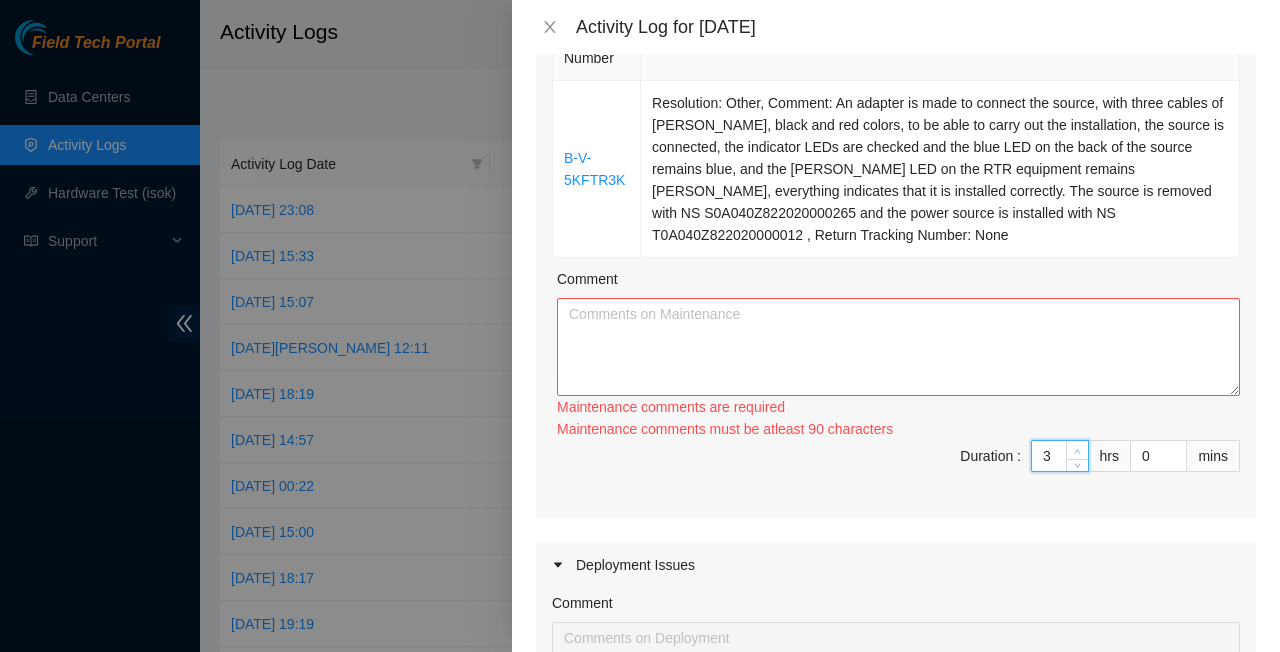 click at bounding box center (1077, 450) 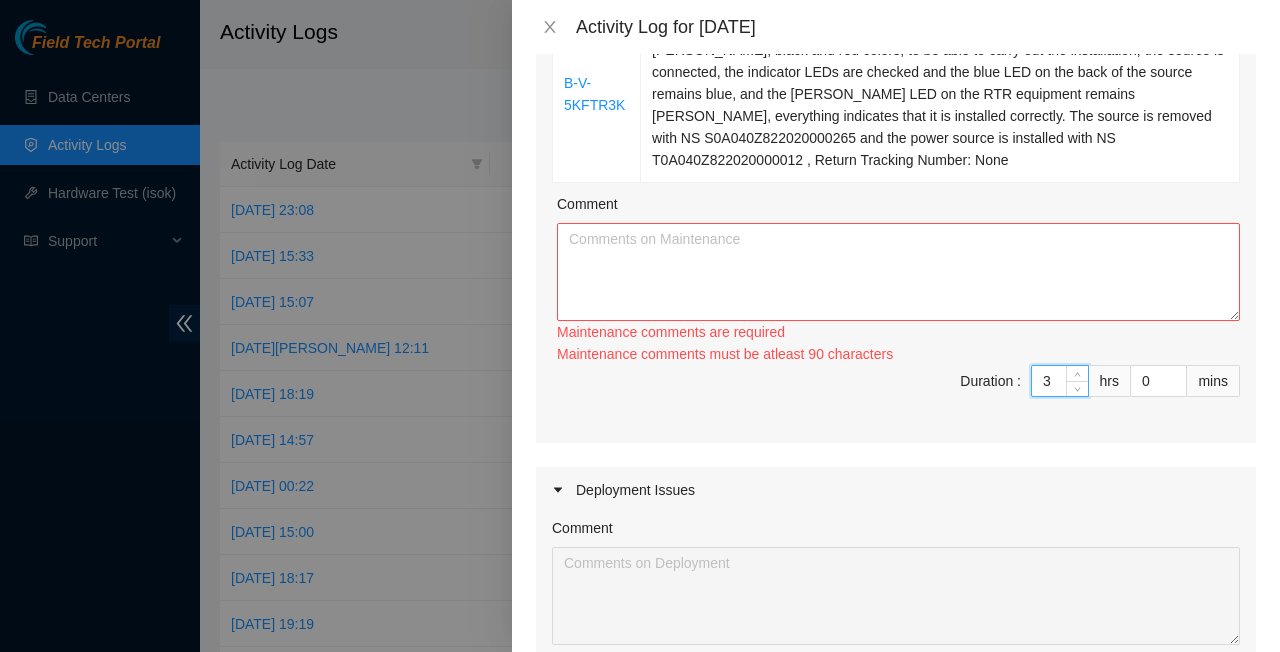 scroll, scrollTop: 283, scrollLeft: 0, axis: vertical 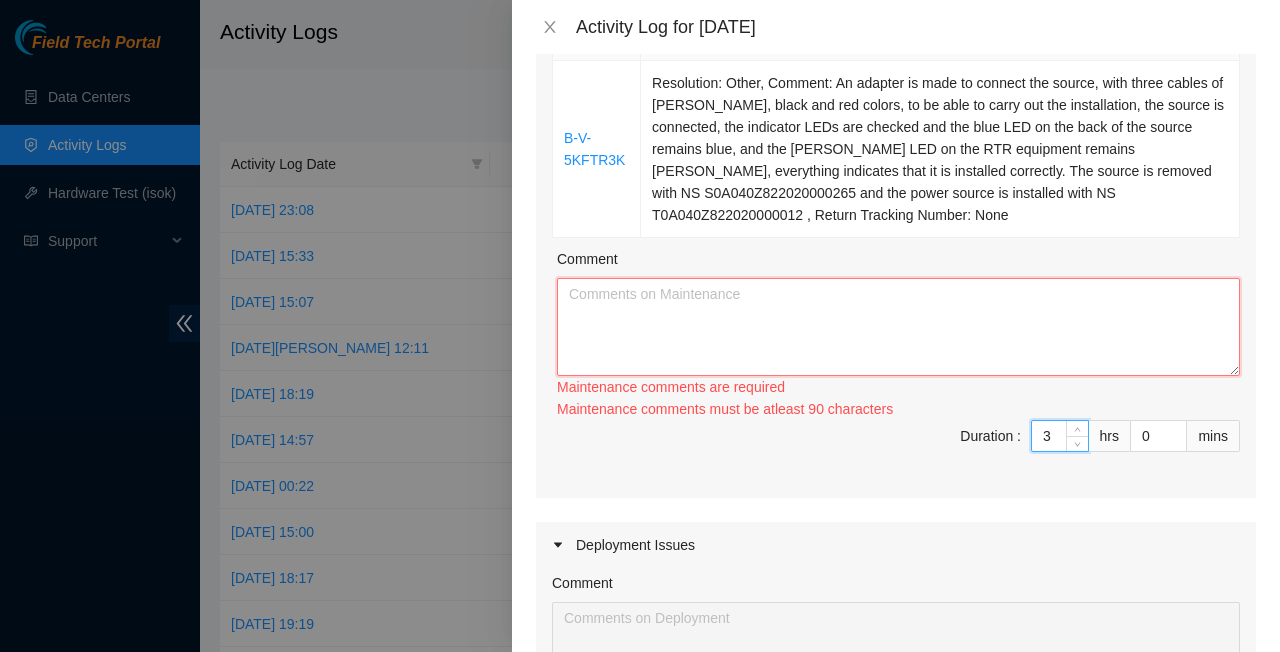 click on "Comment" at bounding box center [898, 327] 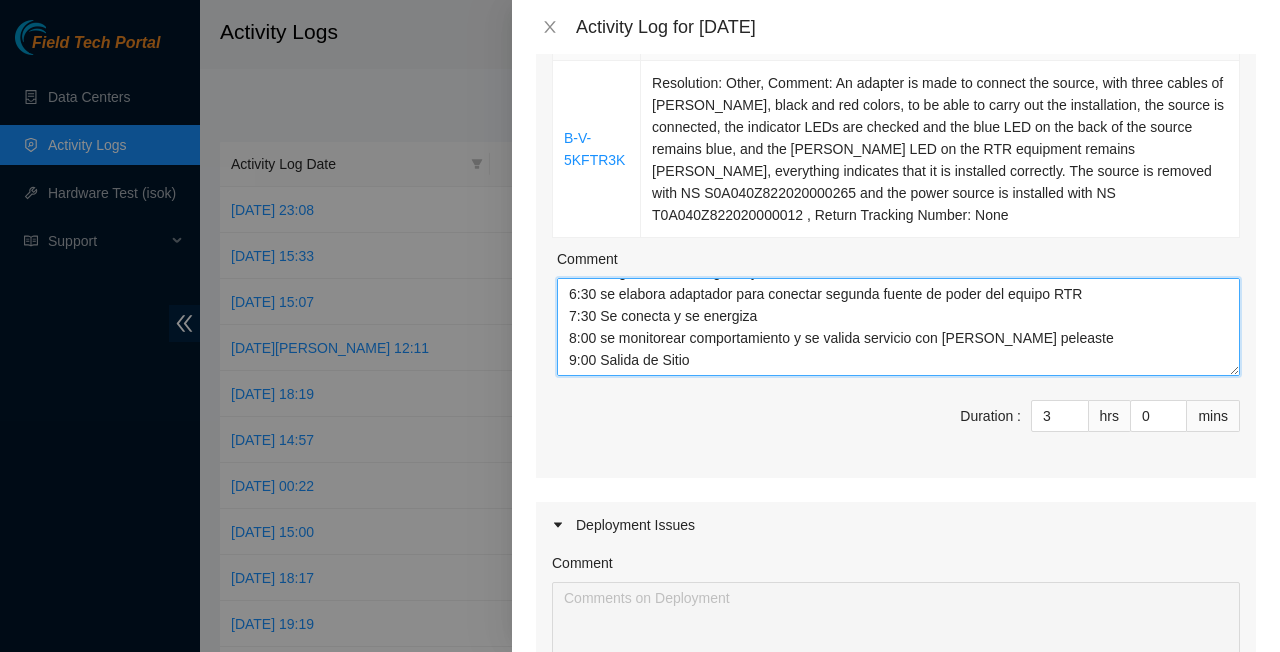 scroll, scrollTop: 22, scrollLeft: 0, axis: vertical 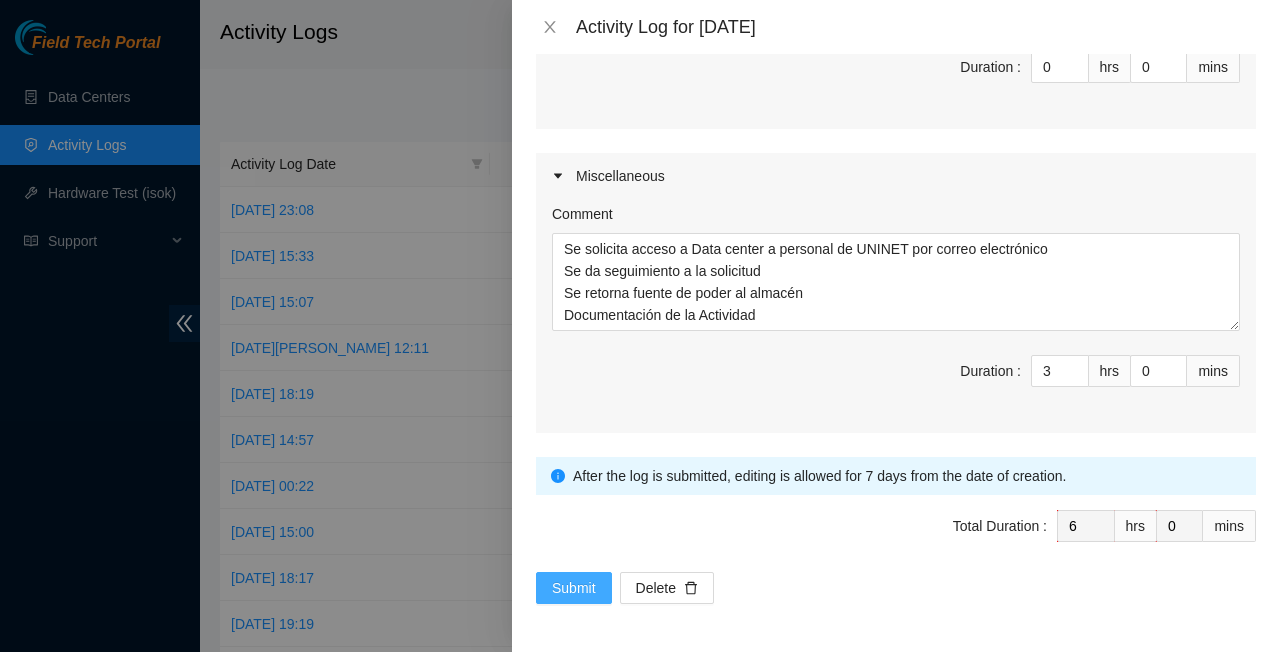 type on "6:00 Llegada a Sitio, registro y acceso al data center
6:30 se elabora adaptador para conectar segunda fuente de poder del equipo RTR
7:30 Se conecta y se energiza
8:00 se monitorear comportamiento y se valida servicio con [PERSON_NAME] peleaste
9:00 Salida de Sitio" 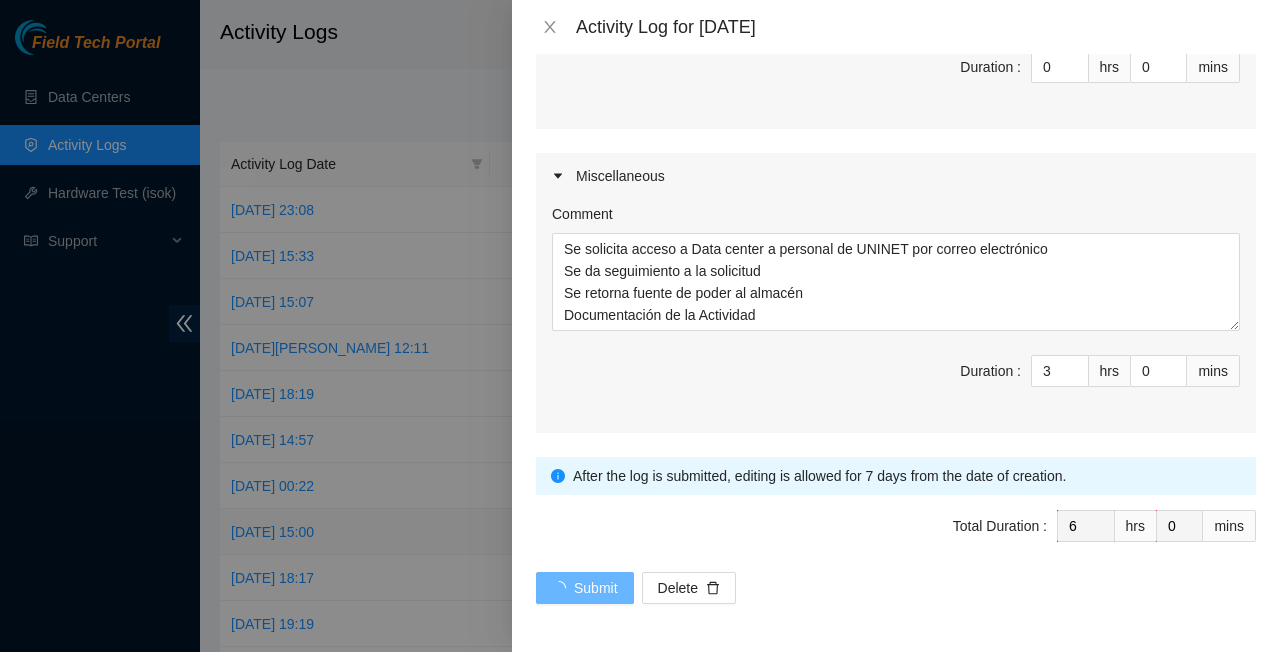 scroll, scrollTop: 0, scrollLeft: 0, axis: both 